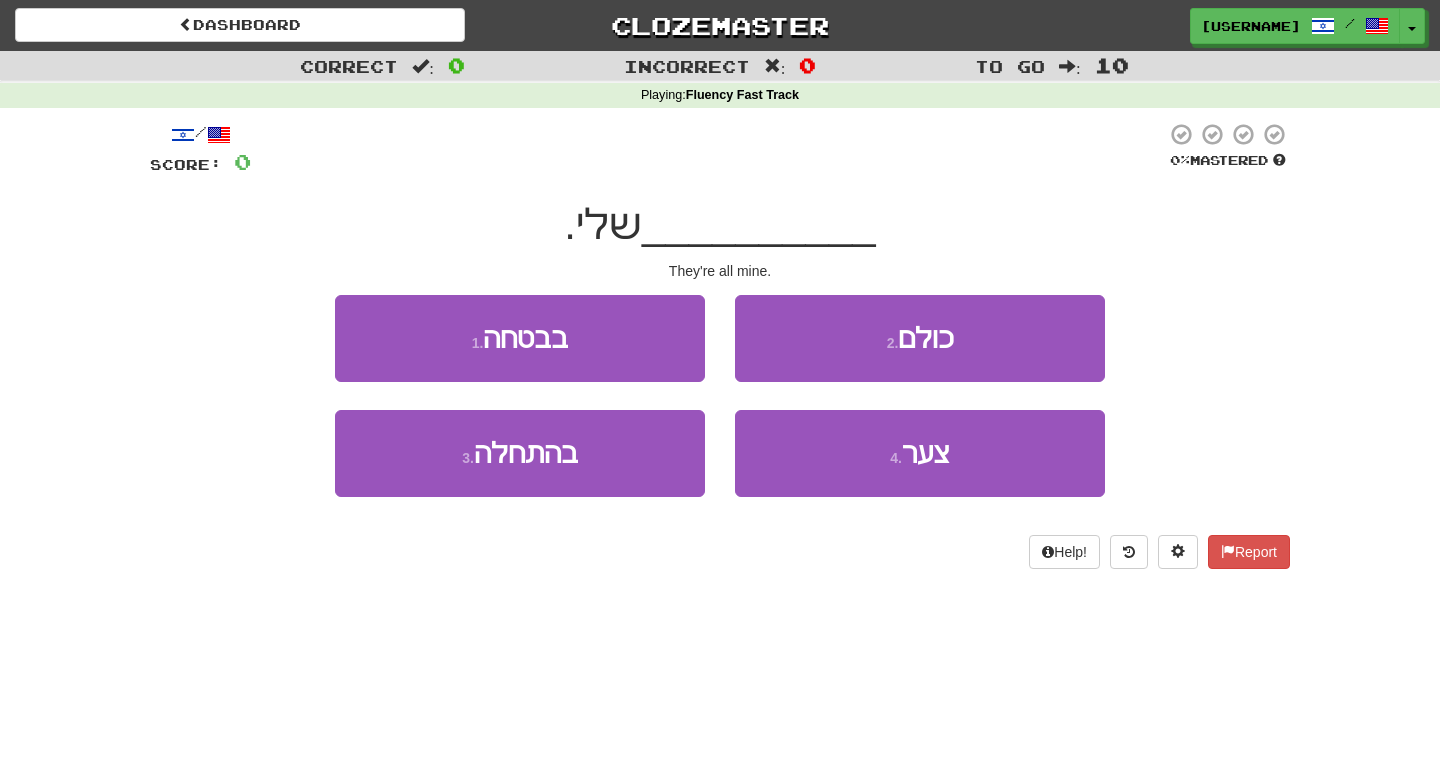 scroll, scrollTop: 0, scrollLeft: 0, axis: both 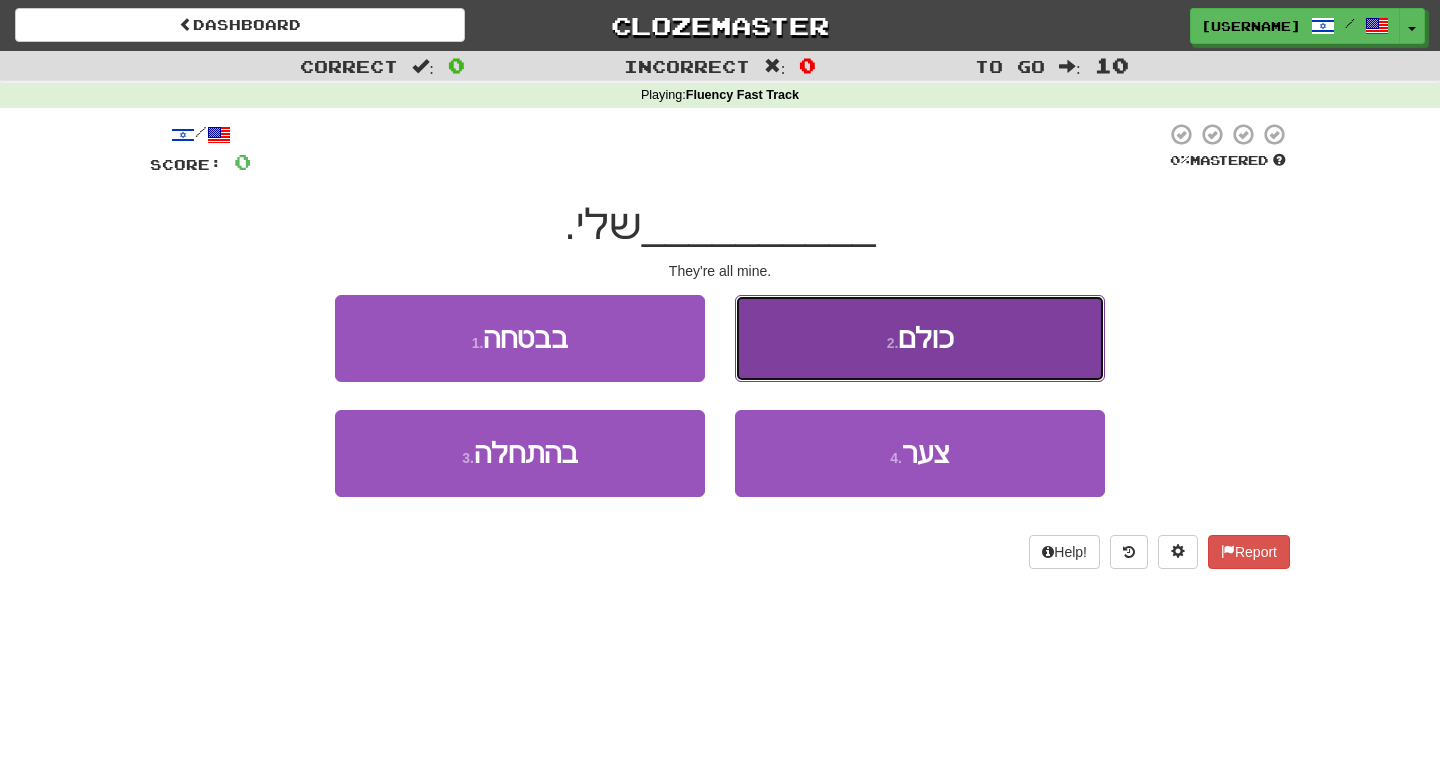 click on "2 .  כולם" at bounding box center [920, 338] 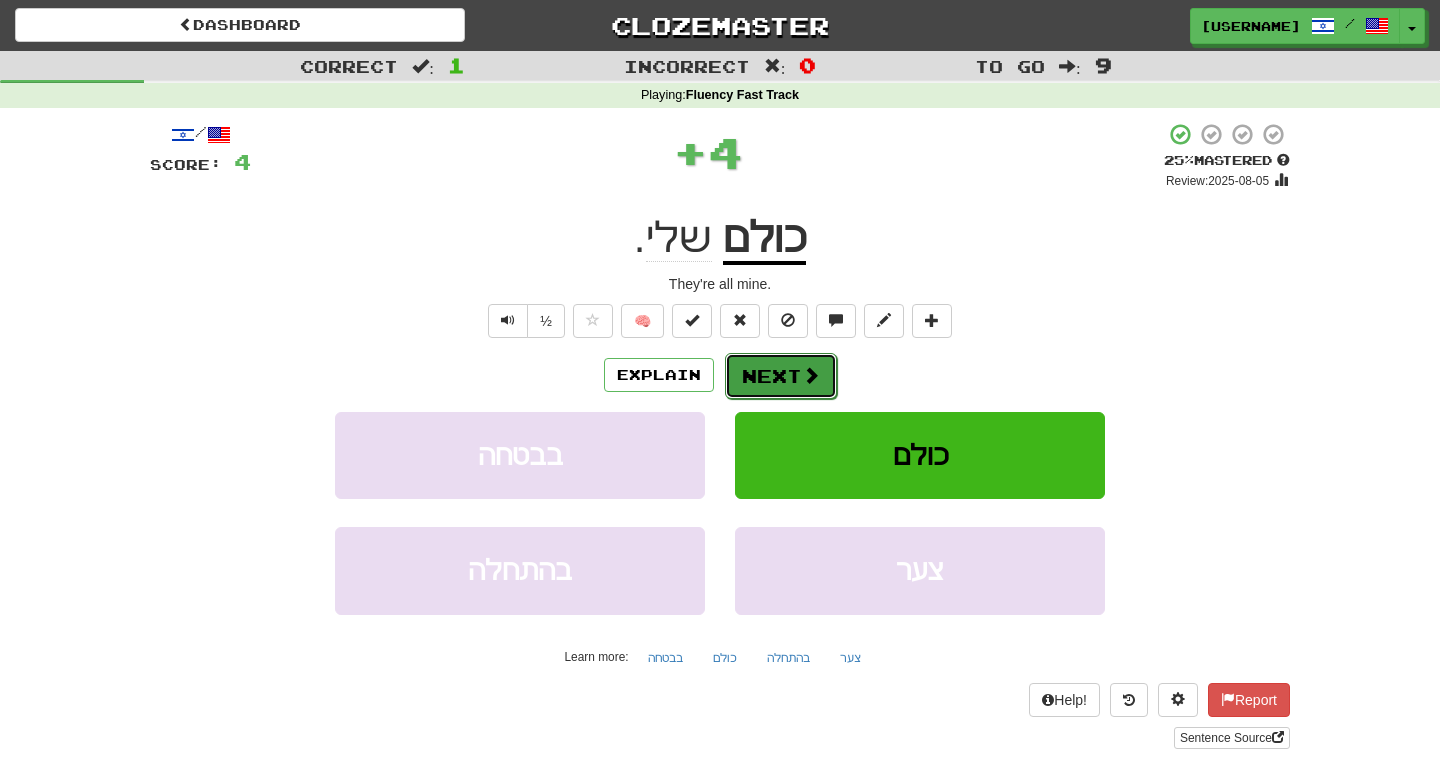 click at bounding box center (811, 375) 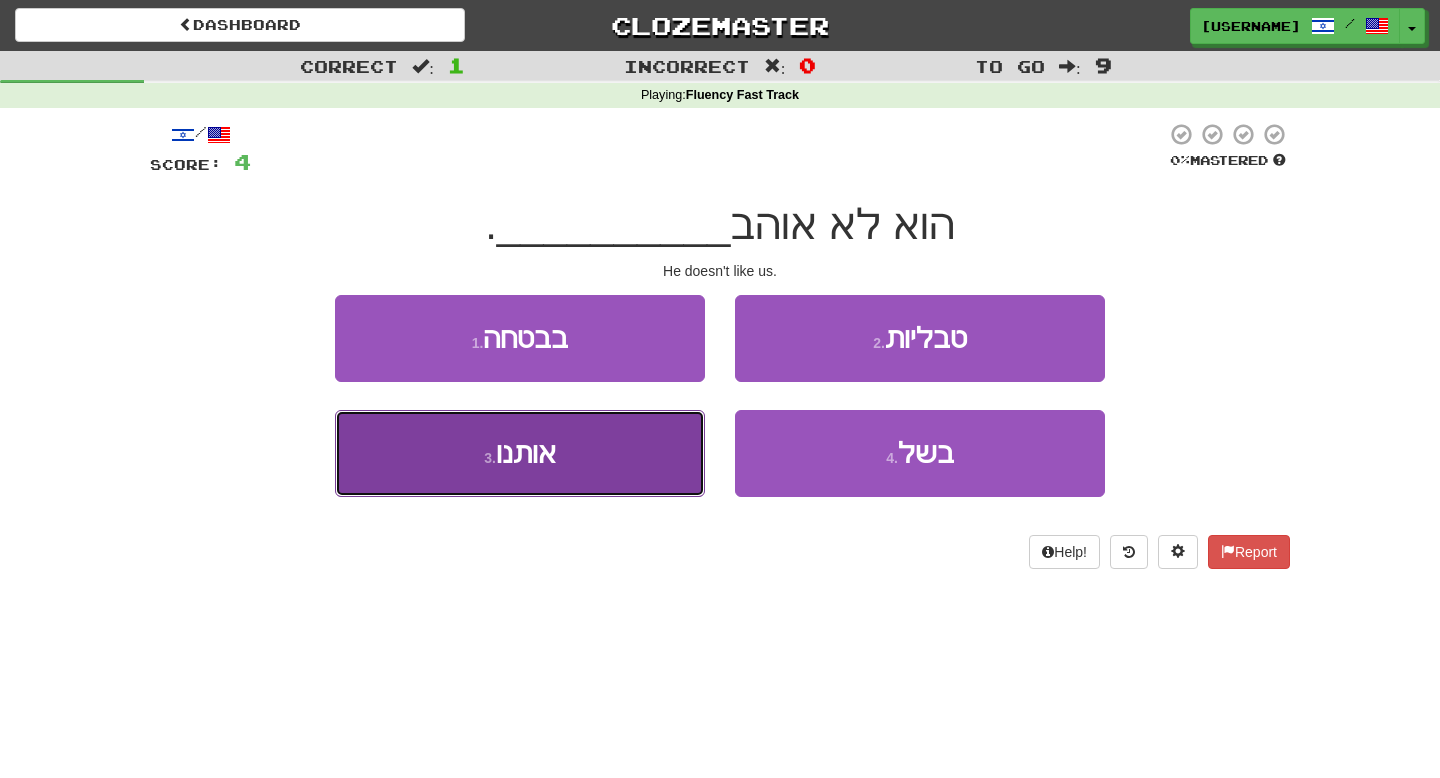 click on "3 .  אותנו" at bounding box center (520, 453) 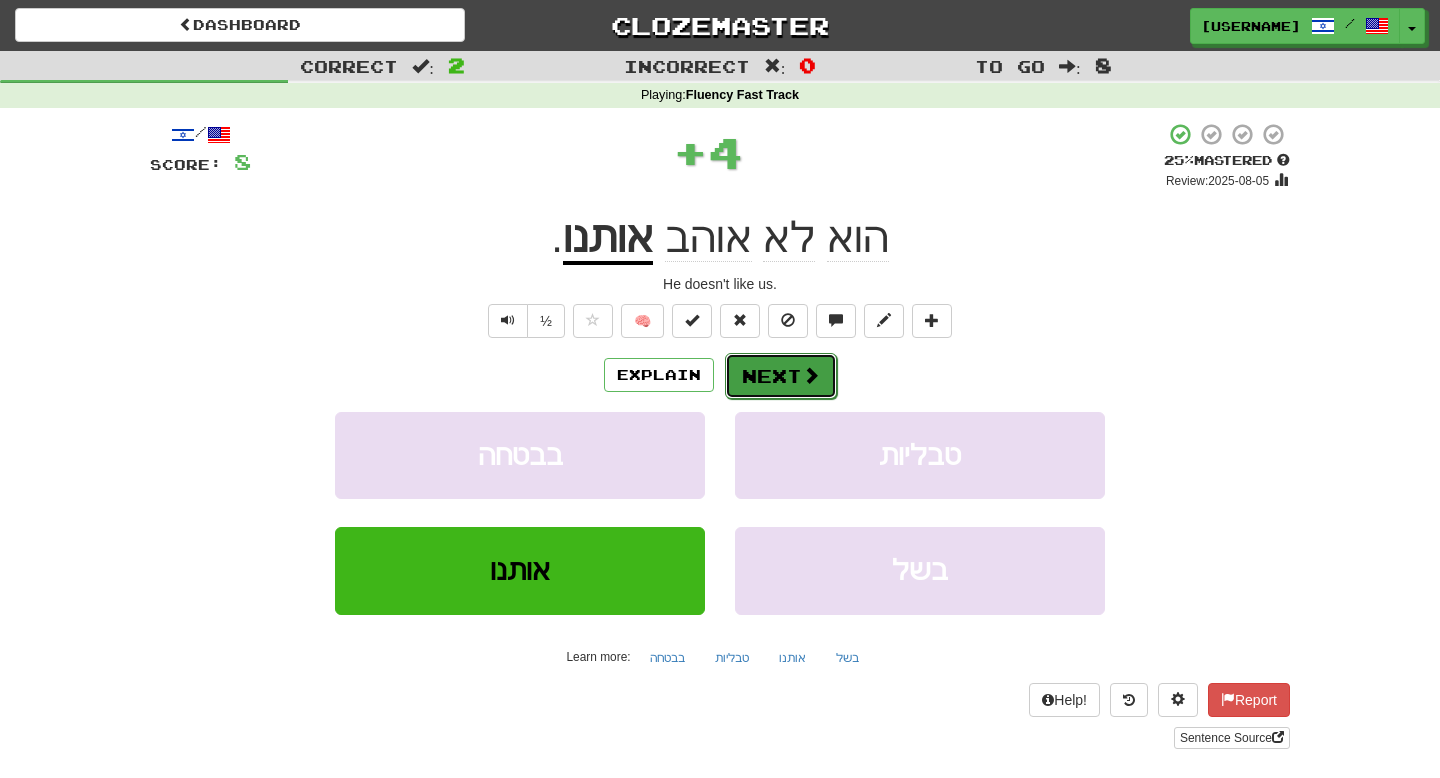 click on "Next" at bounding box center (781, 376) 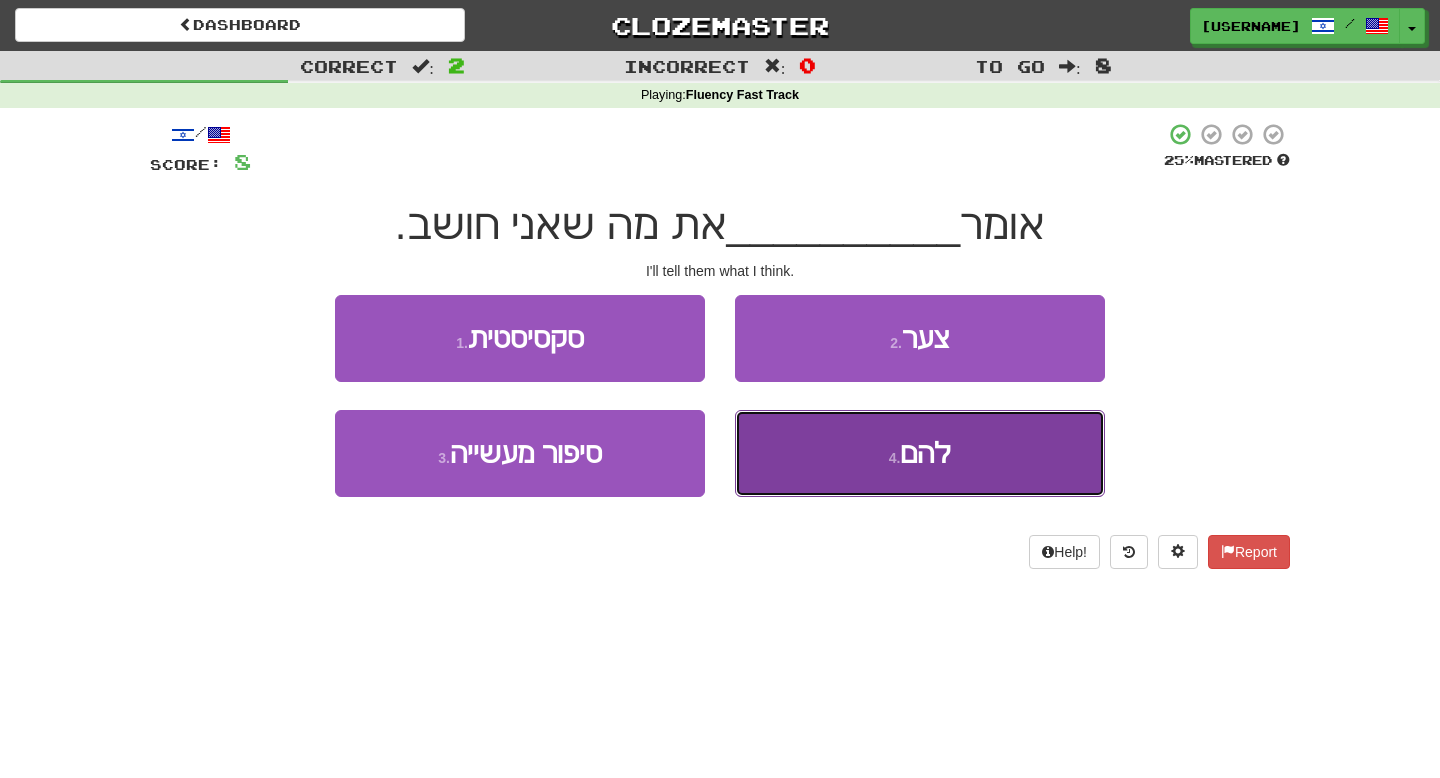 click on "4 .  להם" at bounding box center (920, 453) 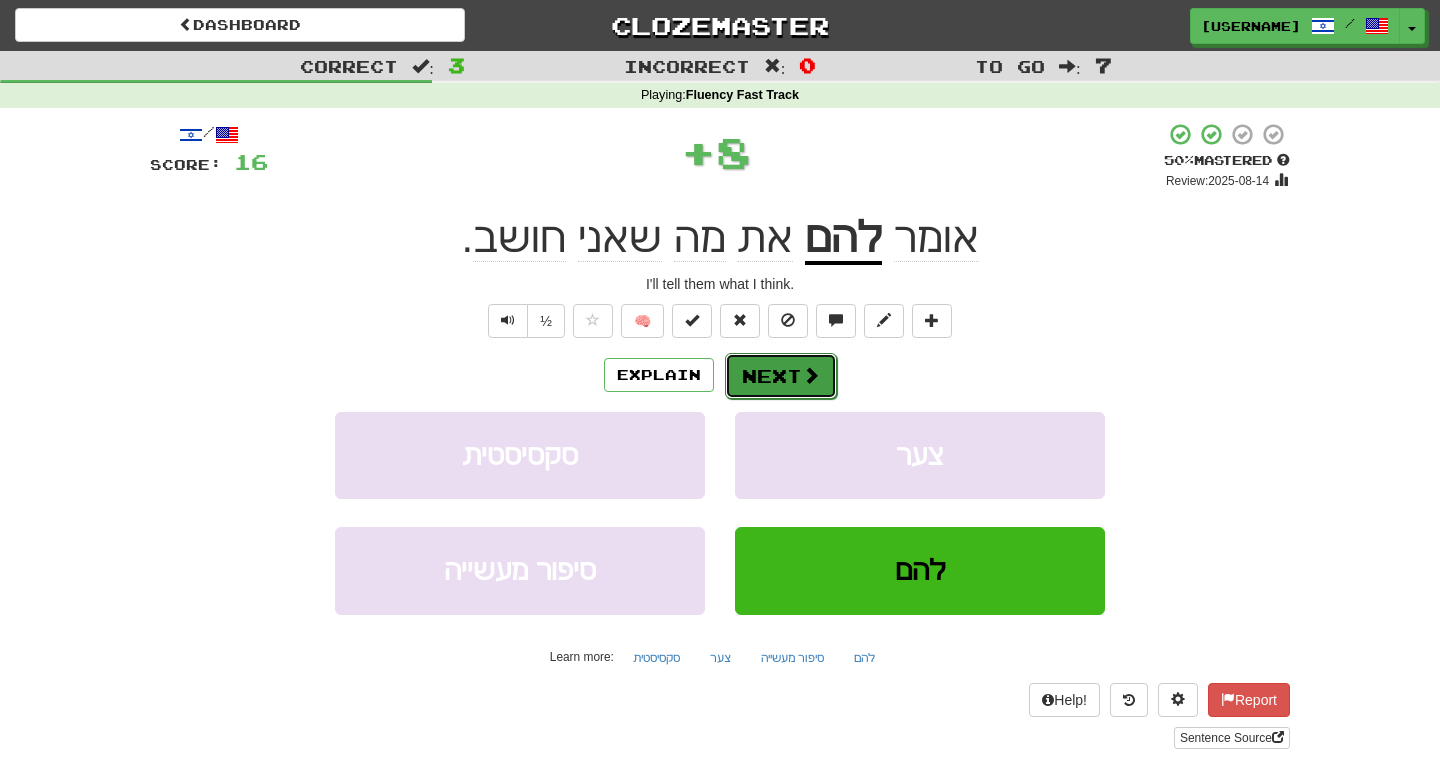 click on "Next" at bounding box center [781, 376] 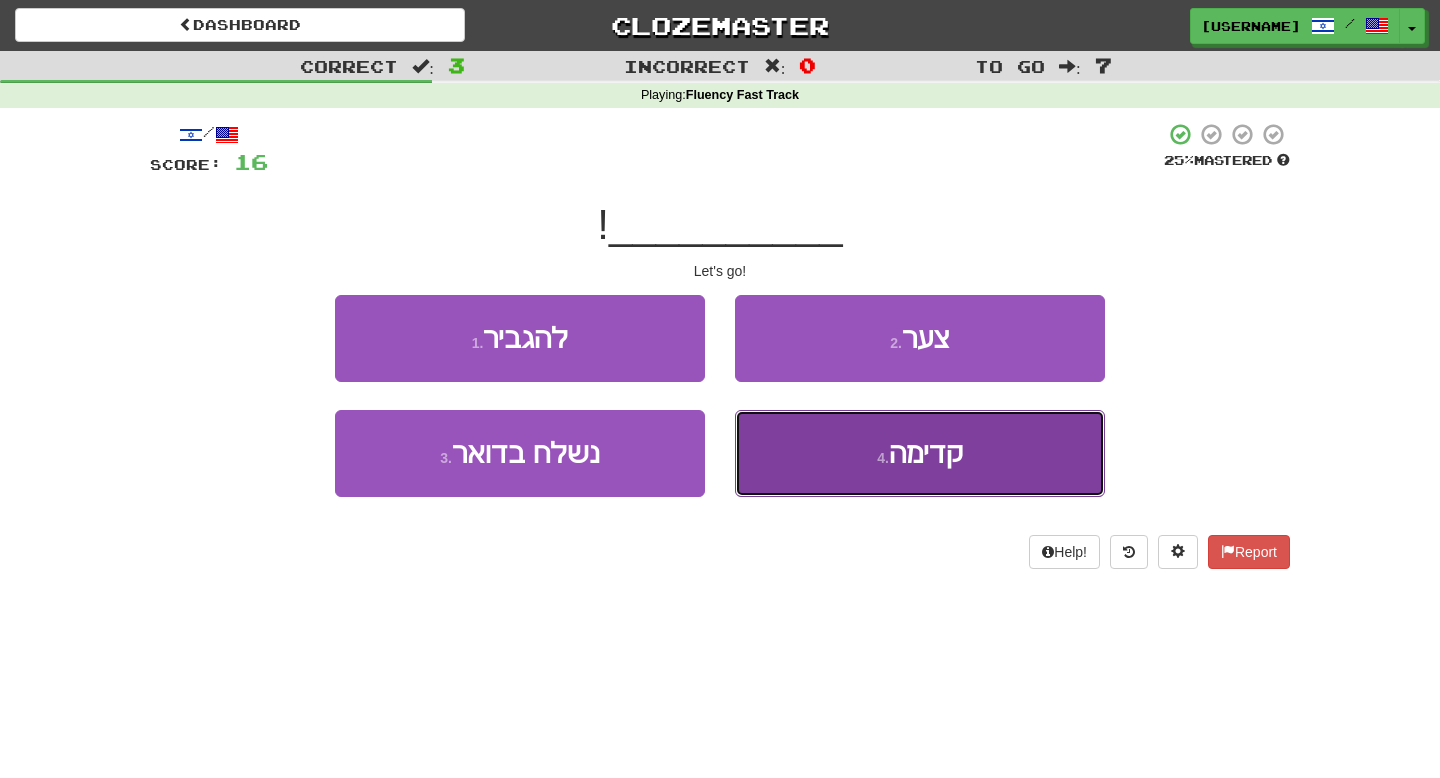 click on "4 .  קדימה" at bounding box center [920, 453] 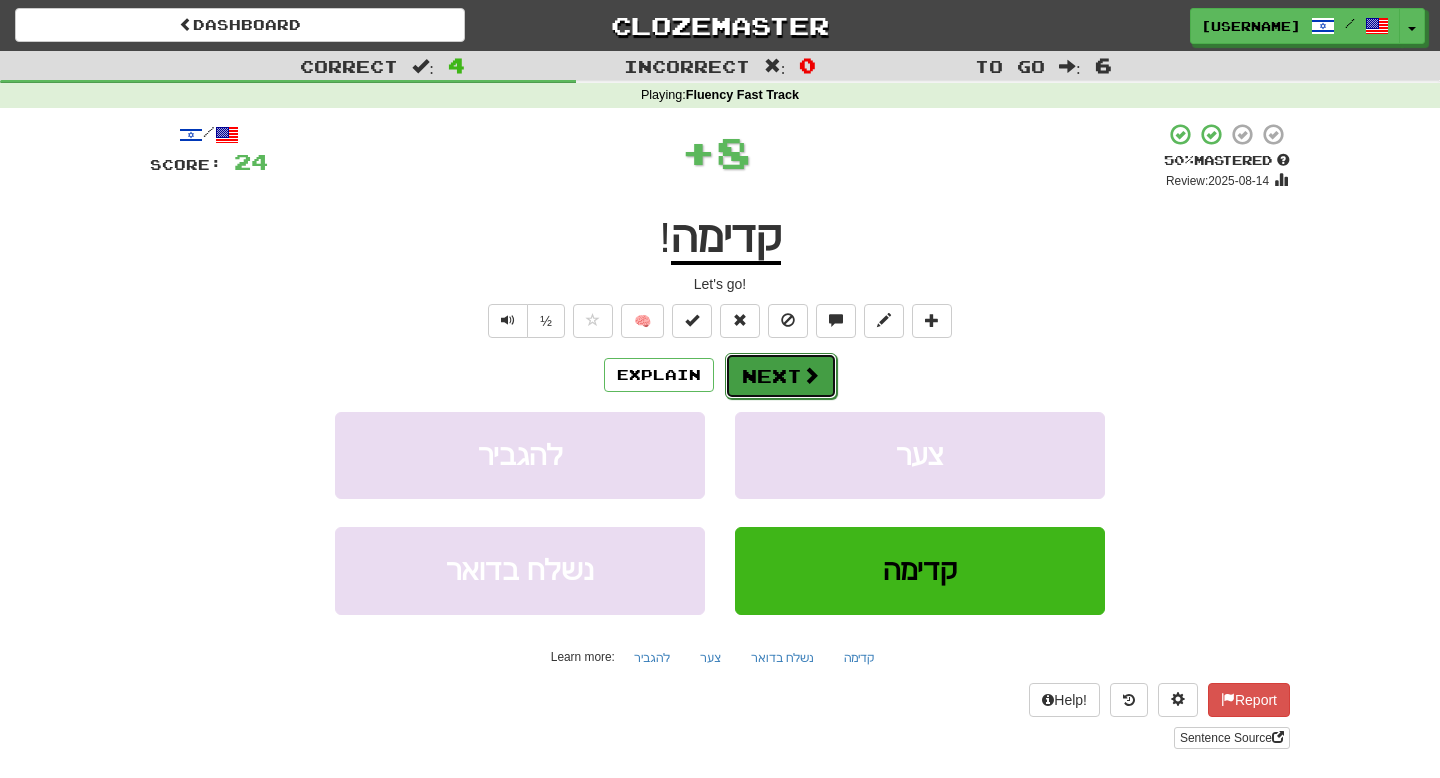 click on "Next" at bounding box center [781, 376] 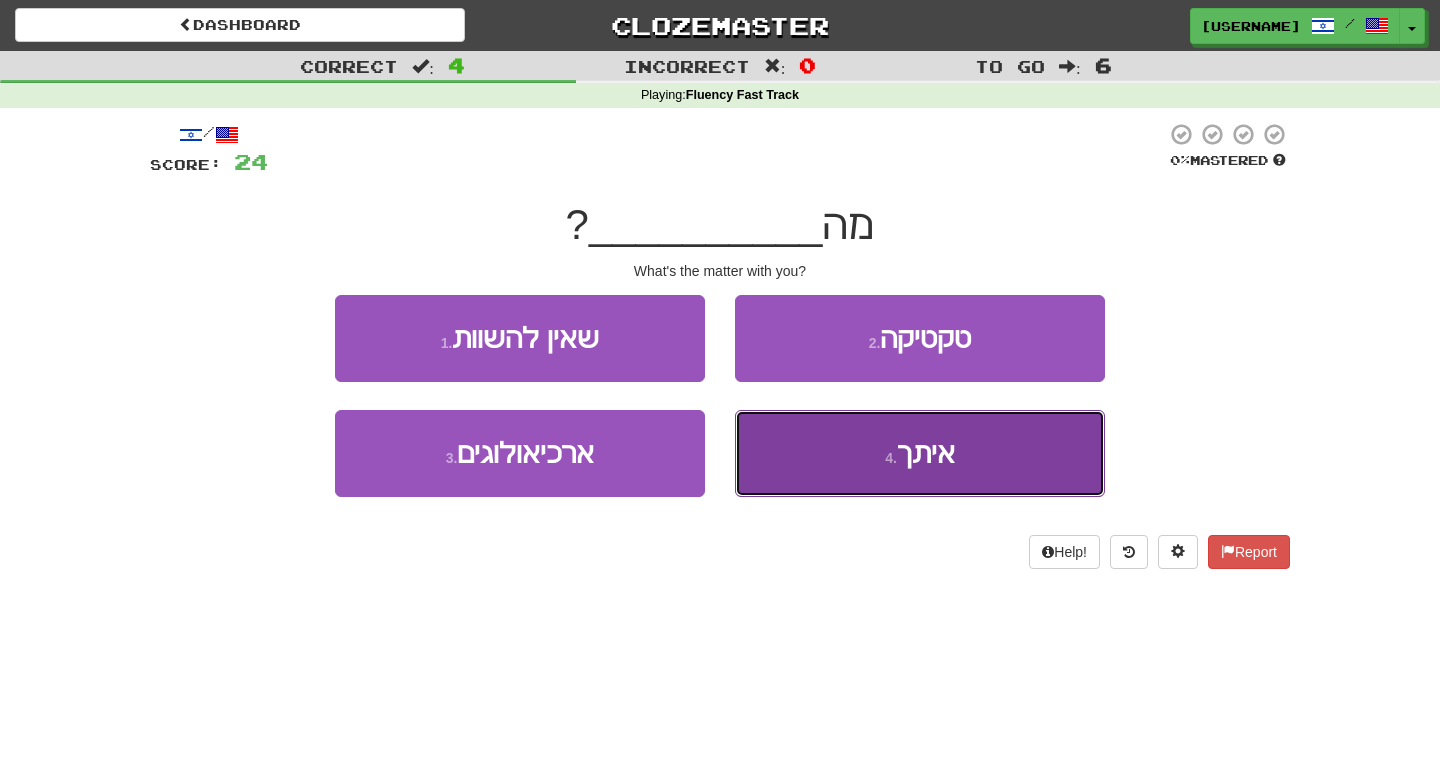 click on "4 .  איתך" at bounding box center (920, 453) 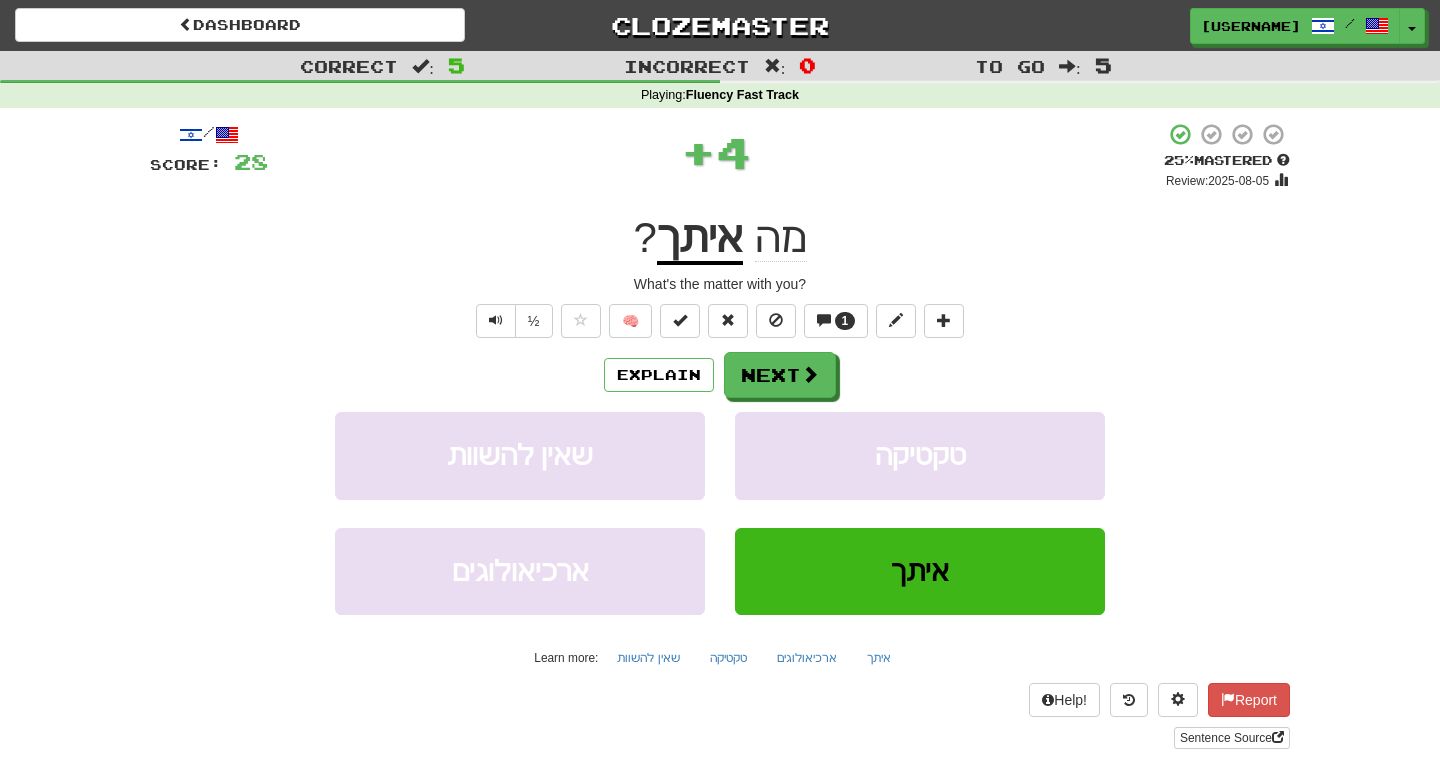 click on "Explain Next שאין להשוות טקטיקה ארכיאולוגים איתך Learn more: שאין להשוות טקטיקה ארכיאולוגים איתך" at bounding box center [720, 512] 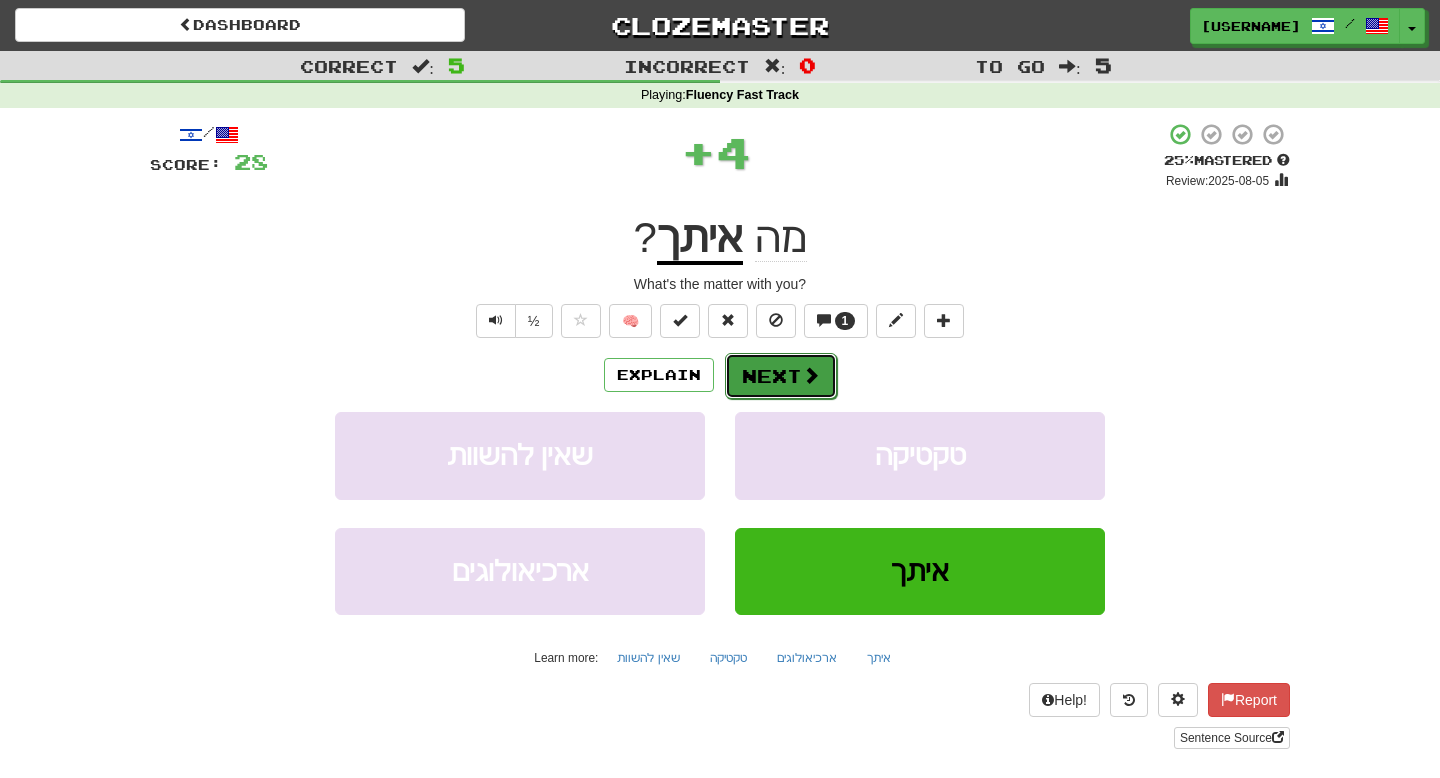 click on "Next" at bounding box center [781, 376] 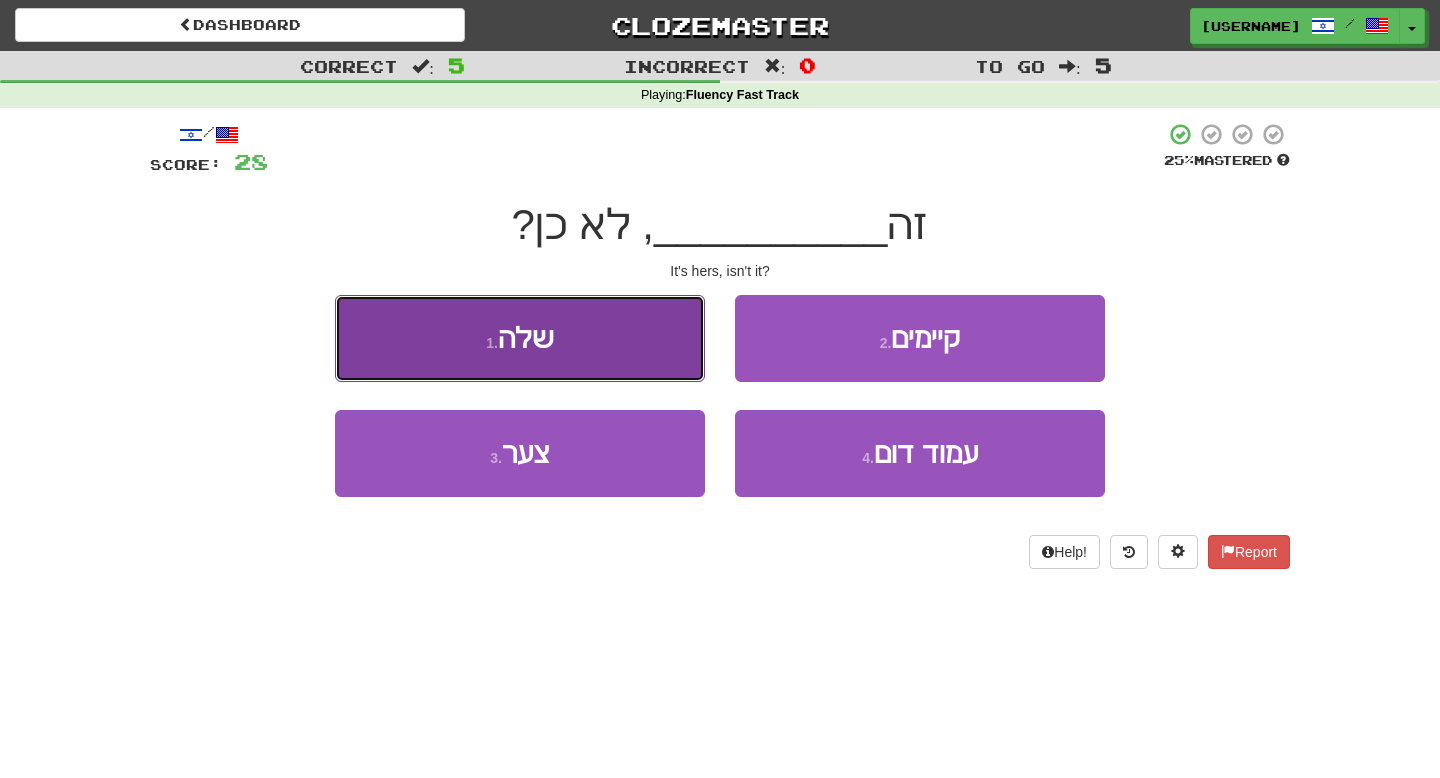click on "1 .  שלה" at bounding box center [520, 338] 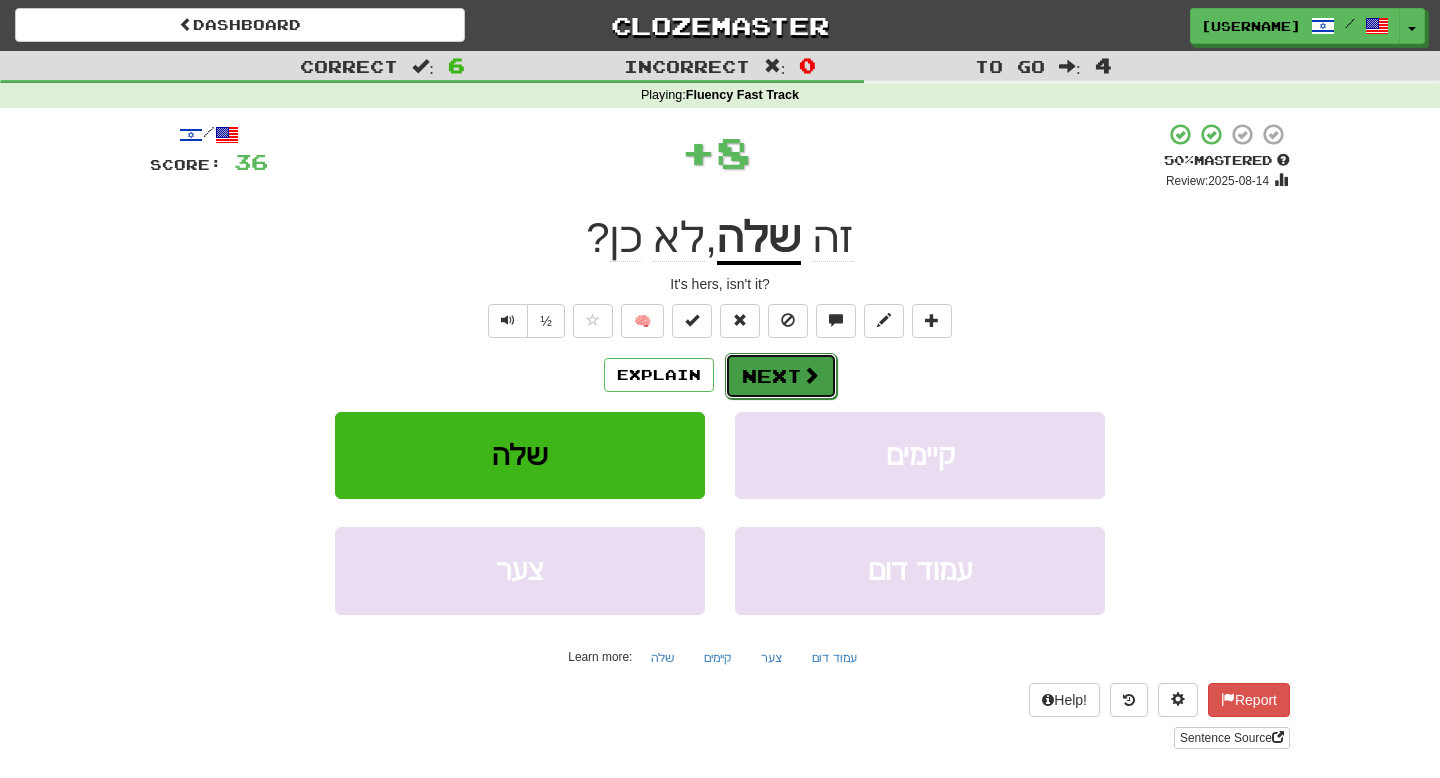 click on "Next" at bounding box center (781, 376) 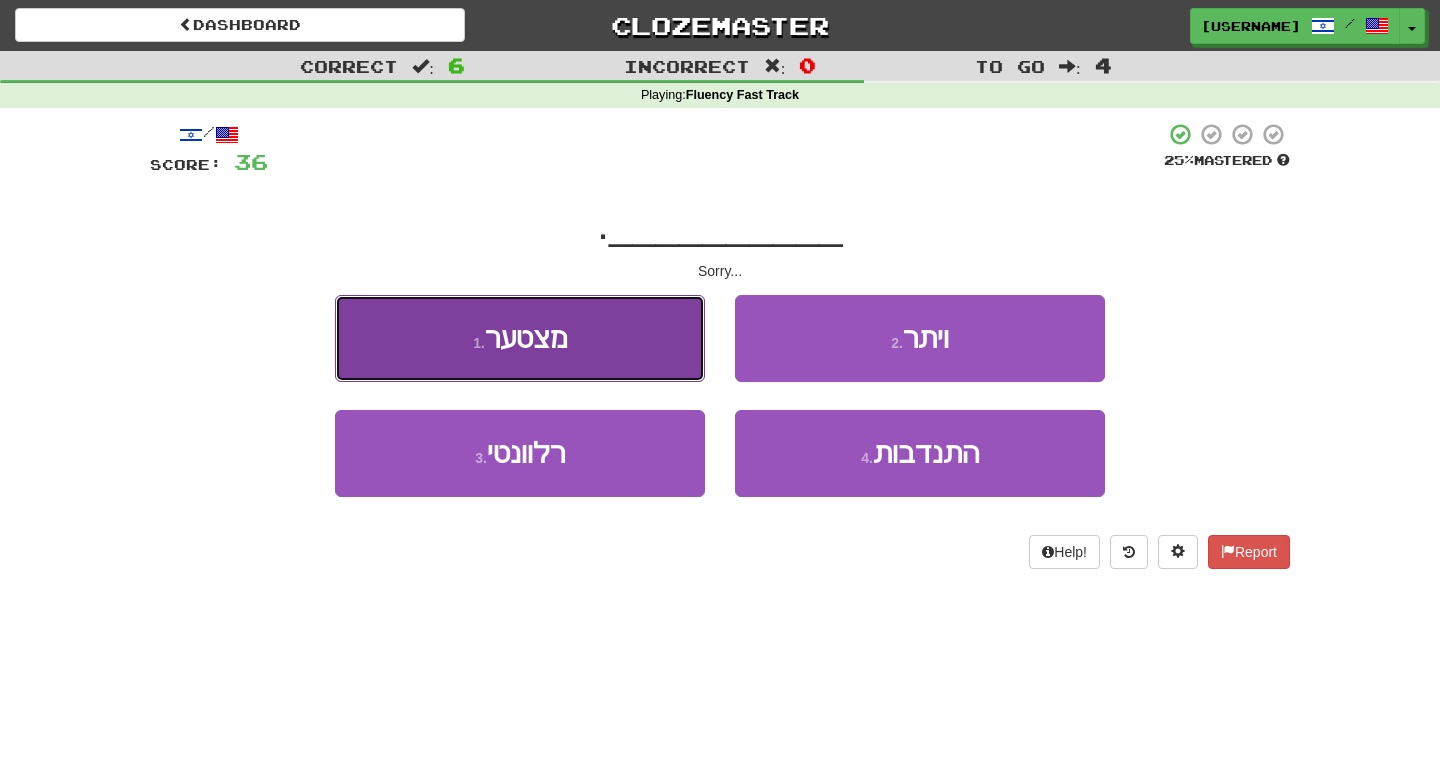 click on "1 .  מצטער" at bounding box center [520, 338] 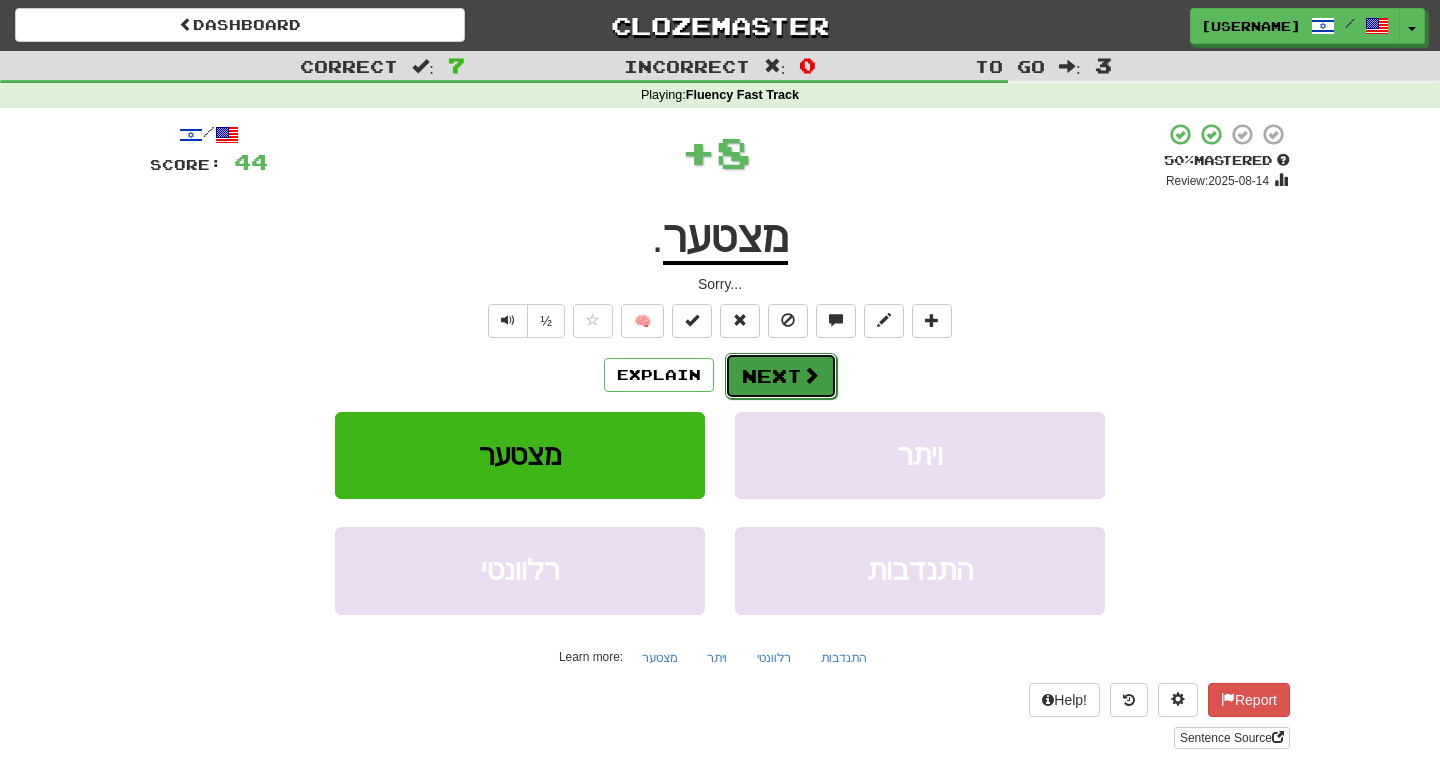 click on "Next" at bounding box center (781, 376) 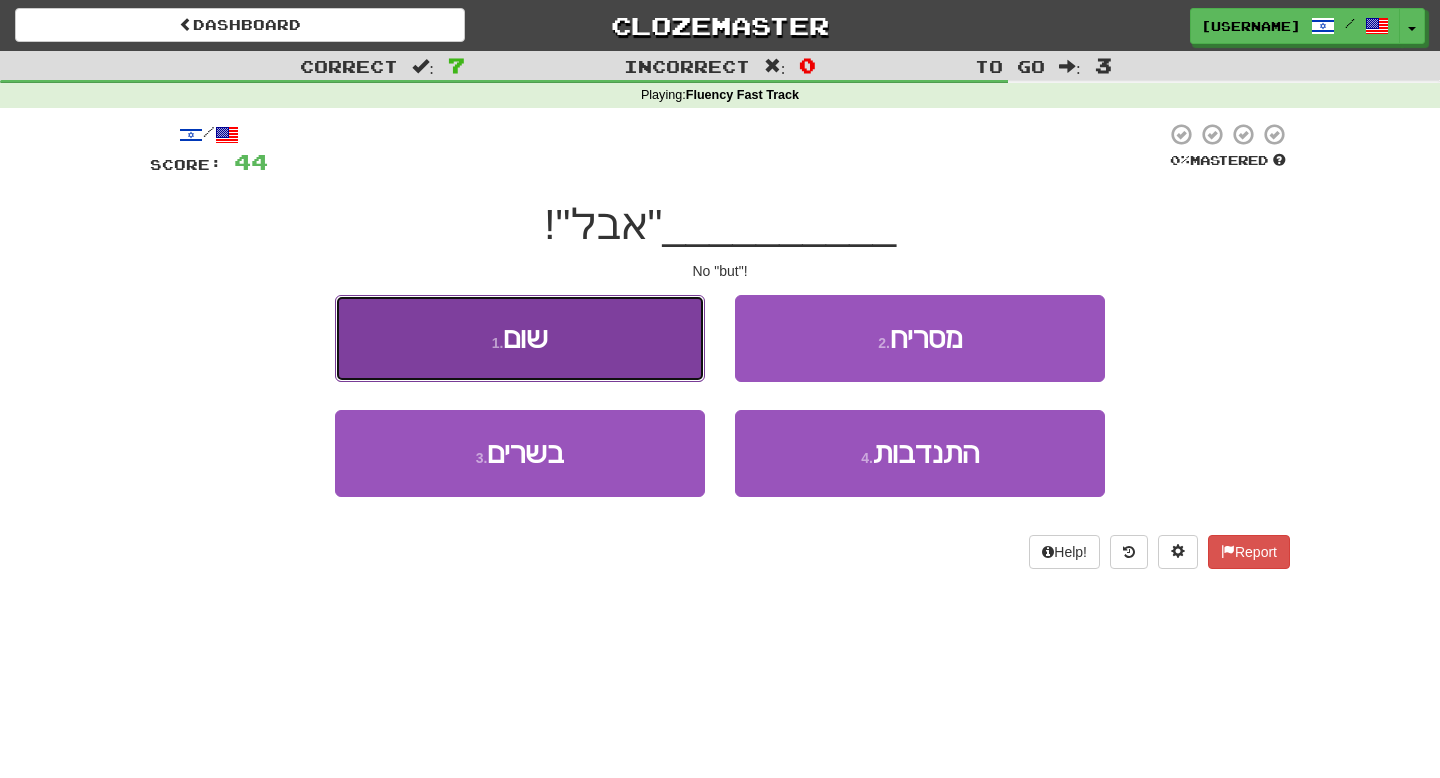 click on "1 .  שום" at bounding box center (520, 338) 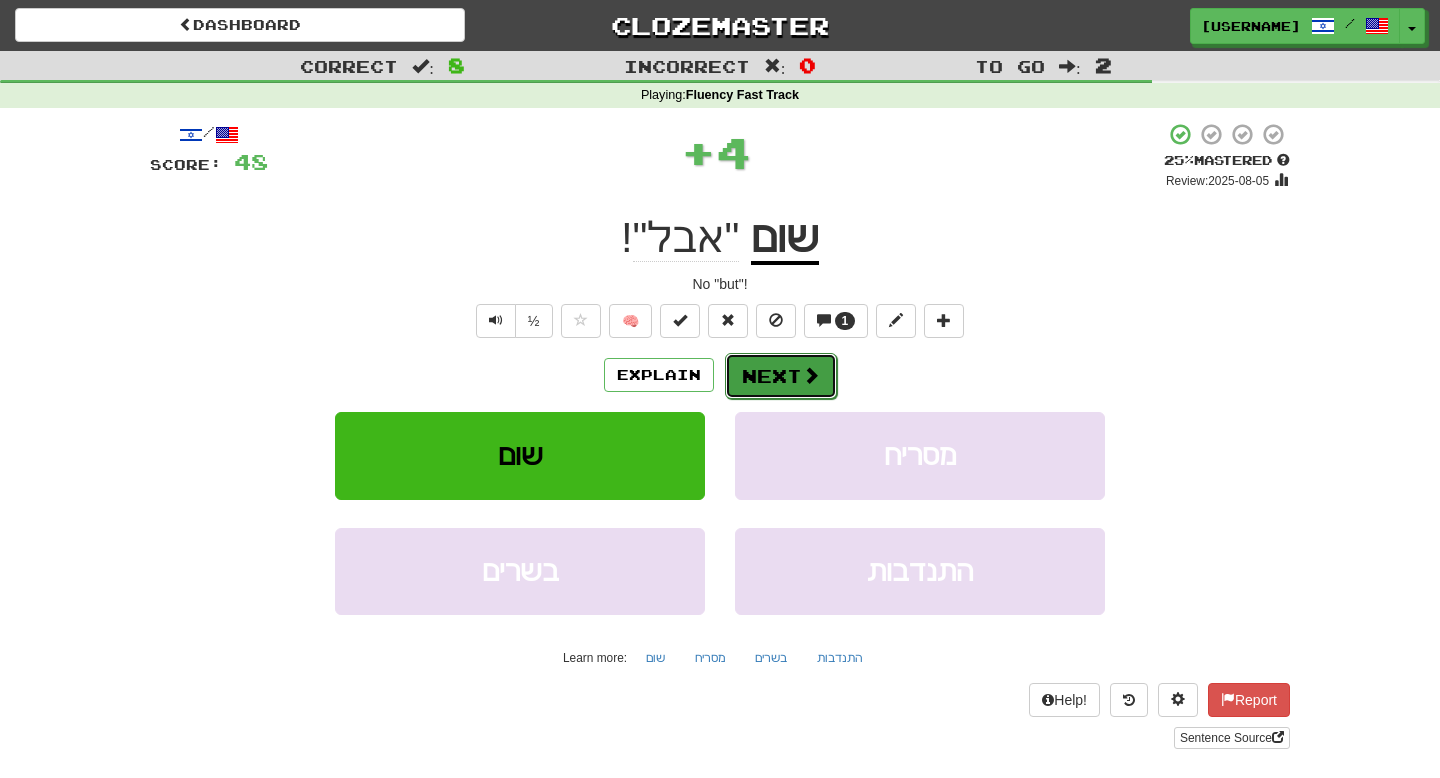 click on "Next" at bounding box center [781, 376] 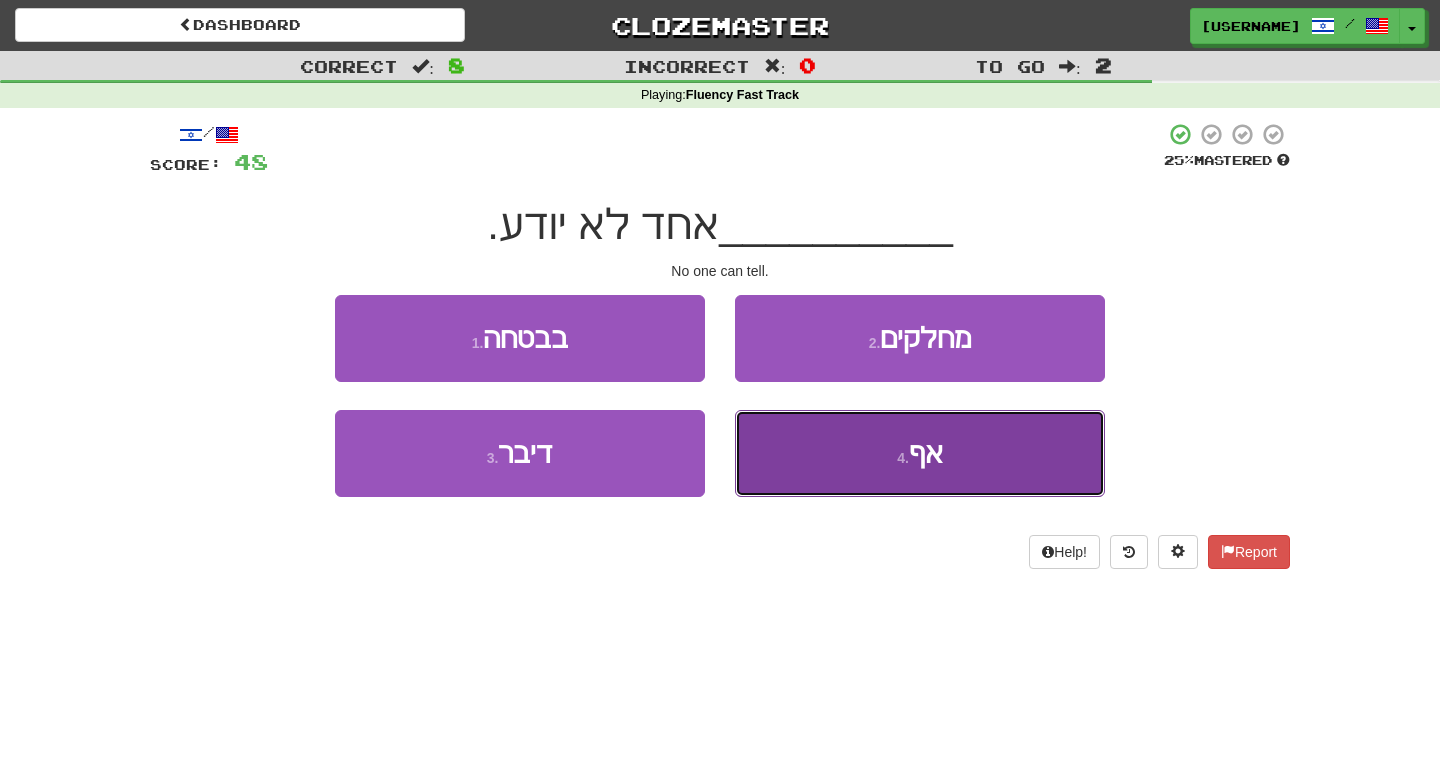 click on "4 .  אף" at bounding box center (920, 453) 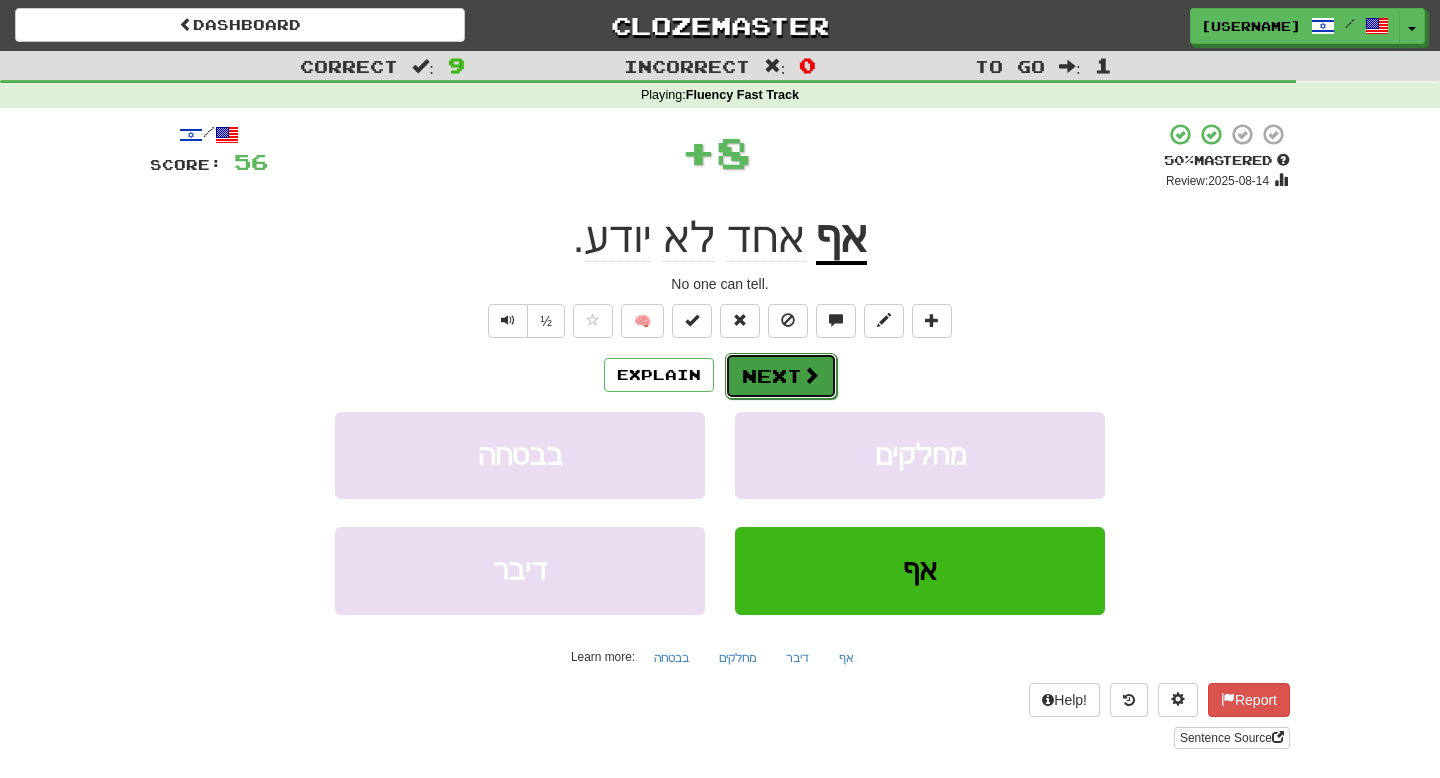 click on "Next" at bounding box center (781, 376) 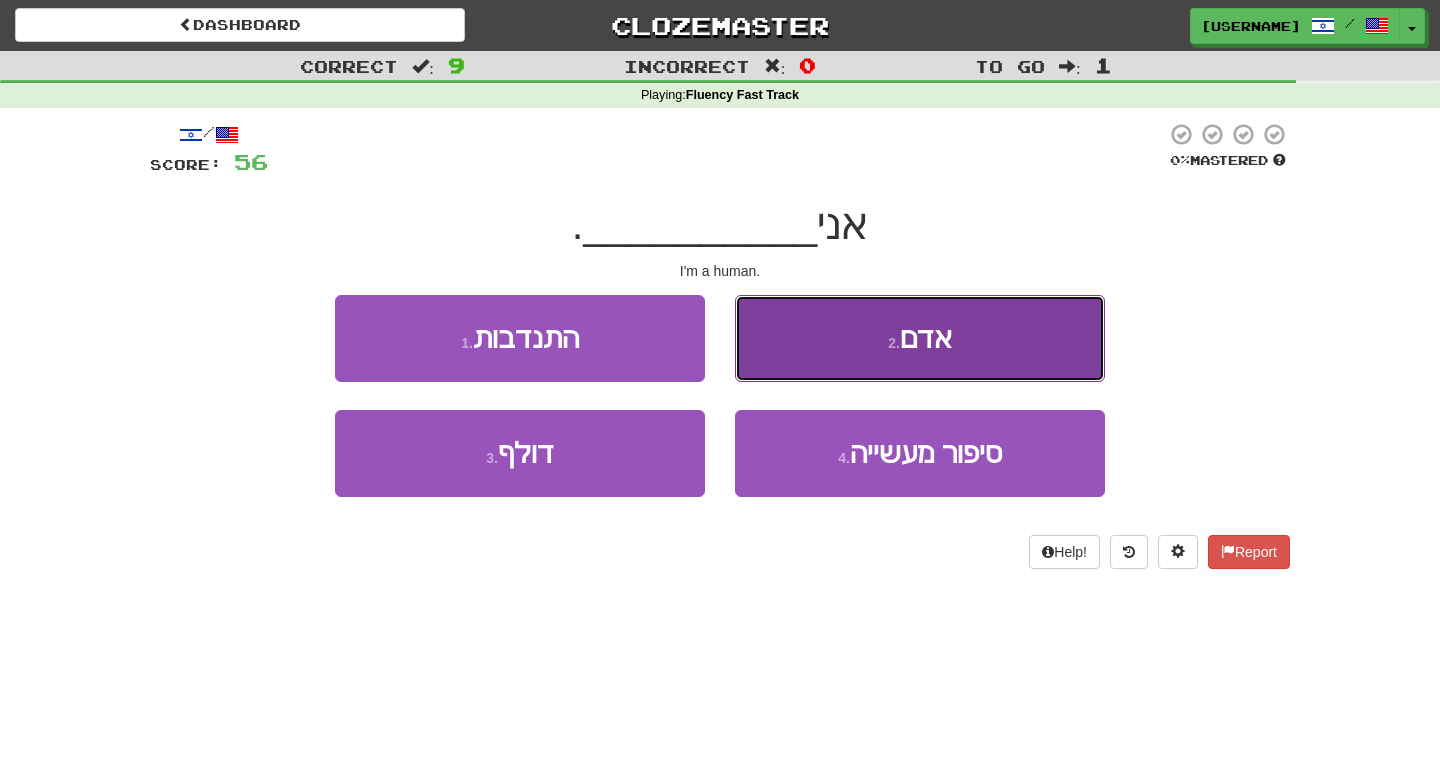 click on "2 .  אדם" at bounding box center [920, 338] 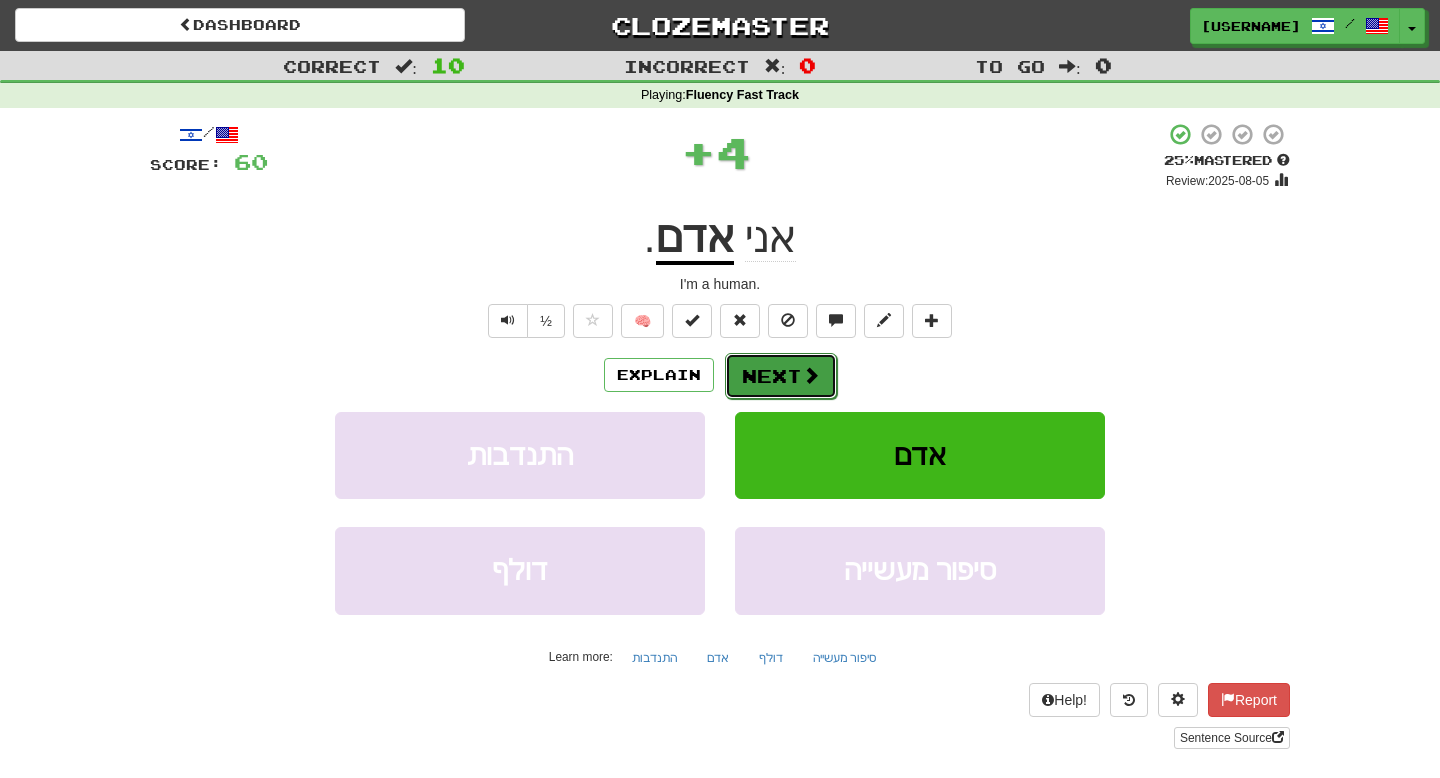 click on "Next" at bounding box center [781, 376] 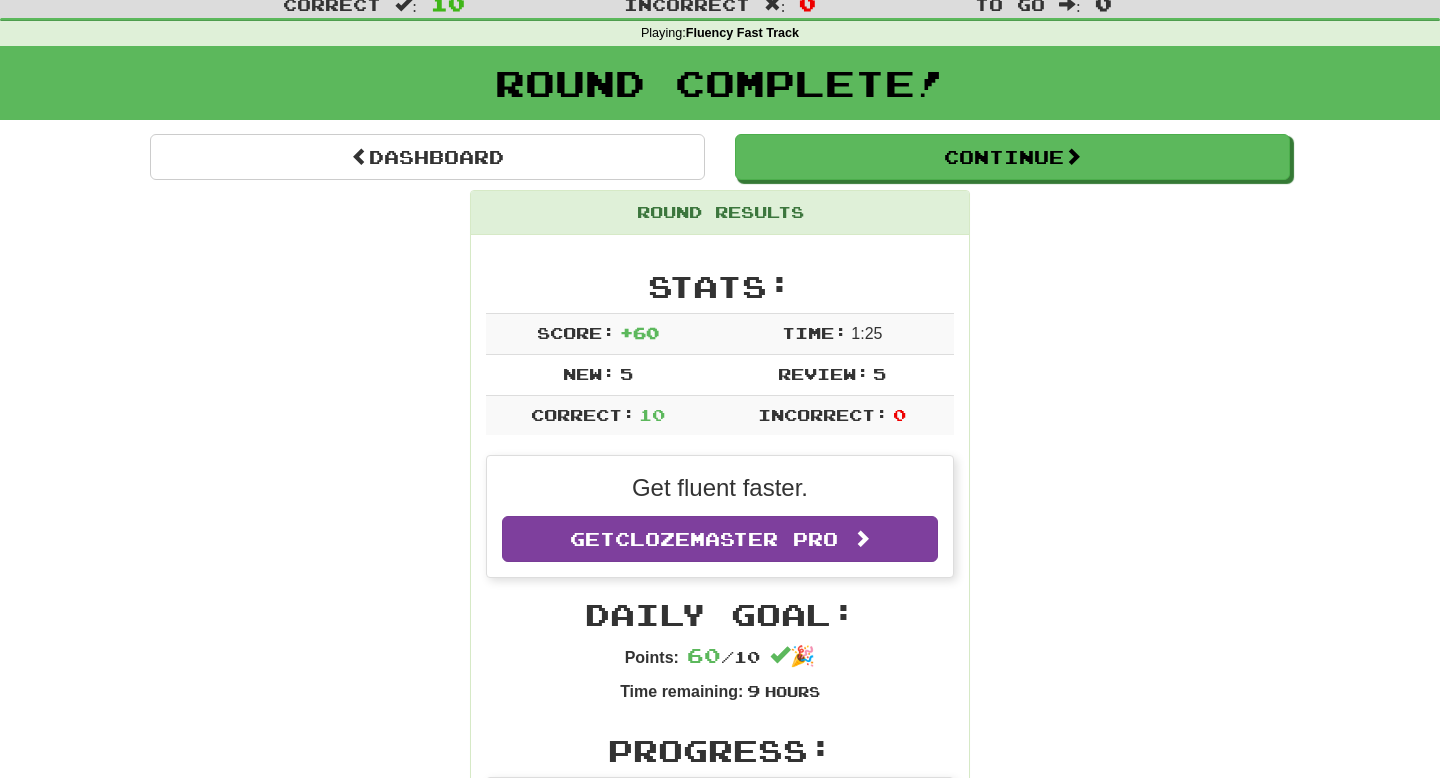 scroll, scrollTop: 71, scrollLeft: 0, axis: vertical 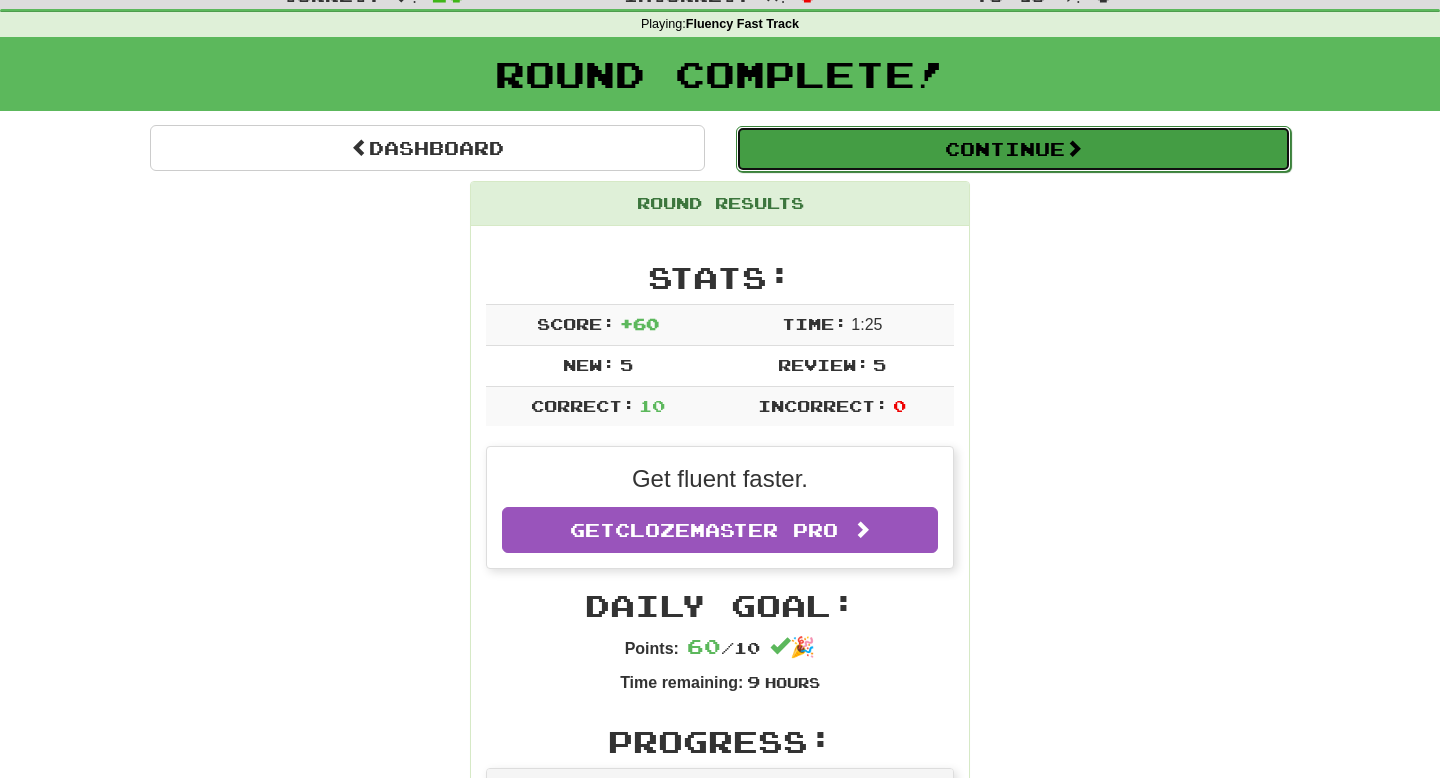 click on "Continue" at bounding box center [1013, 149] 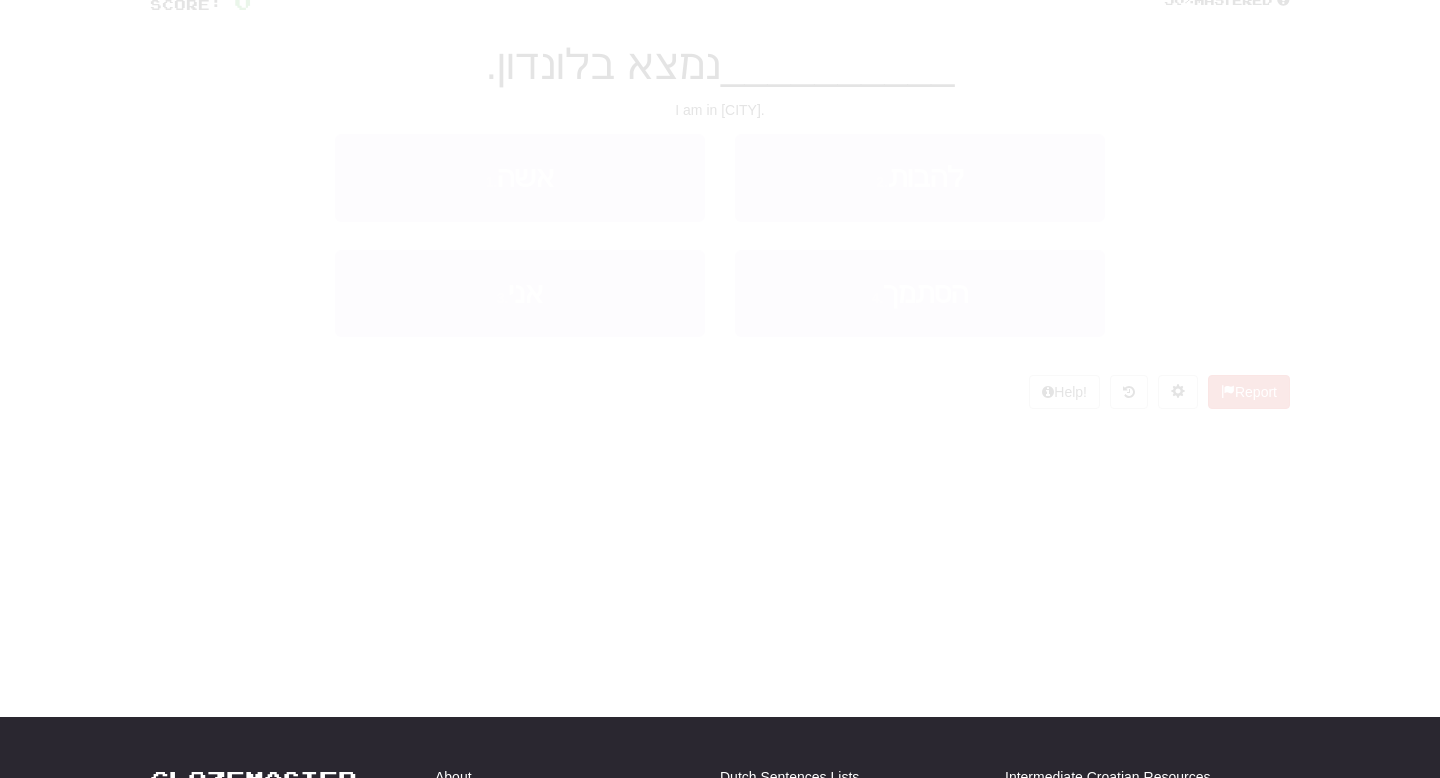 scroll, scrollTop: 71, scrollLeft: 0, axis: vertical 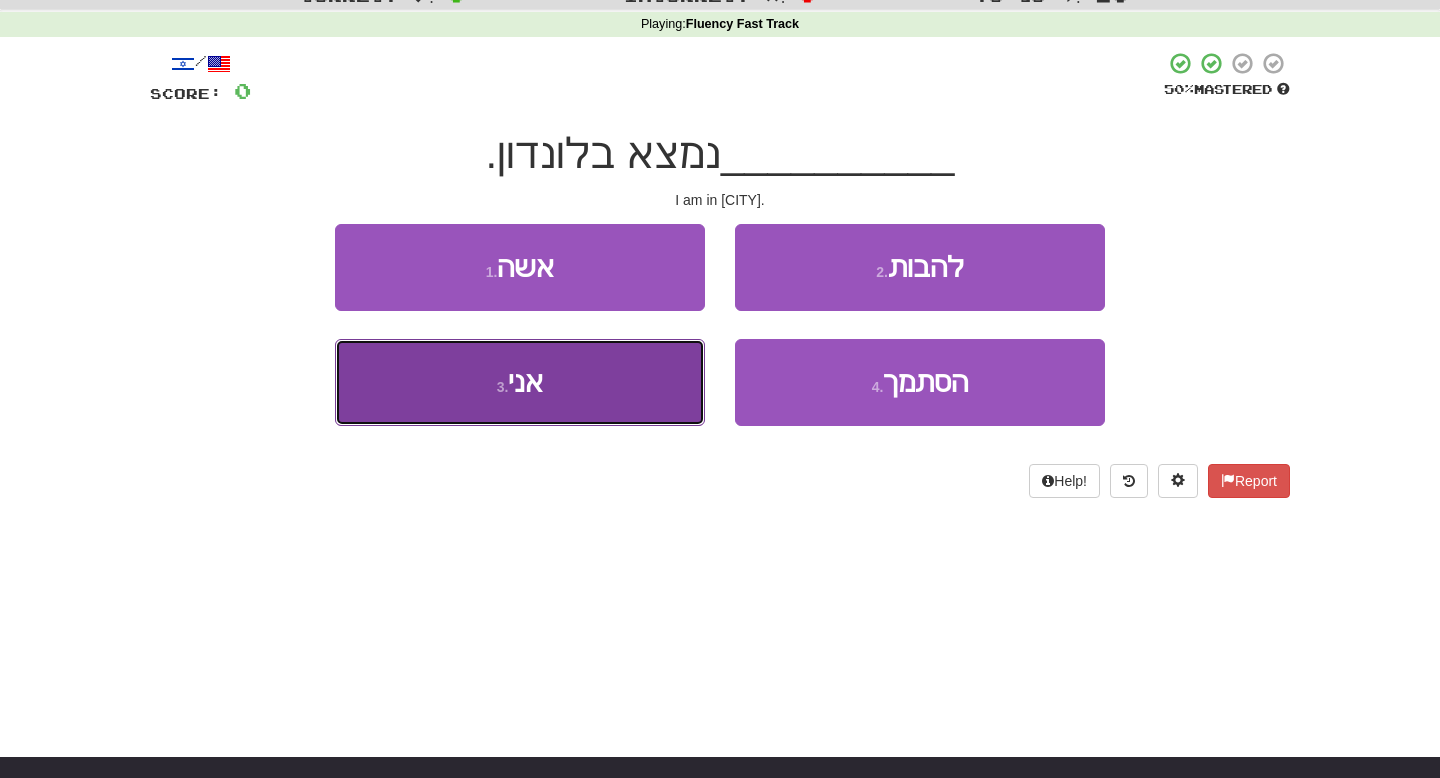 click on "3 .  אני" at bounding box center [520, 382] 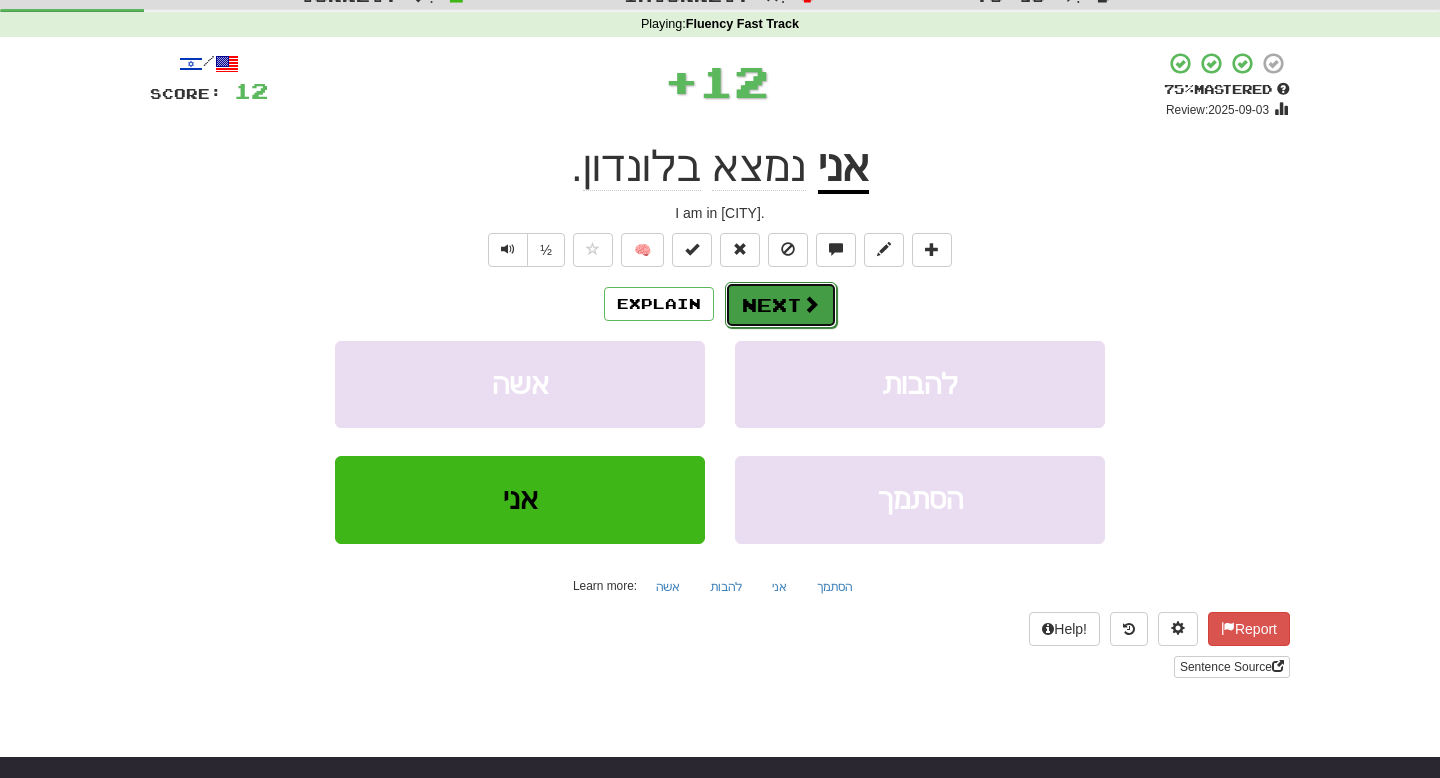 click on "Next" at bounding box center [781, 305] 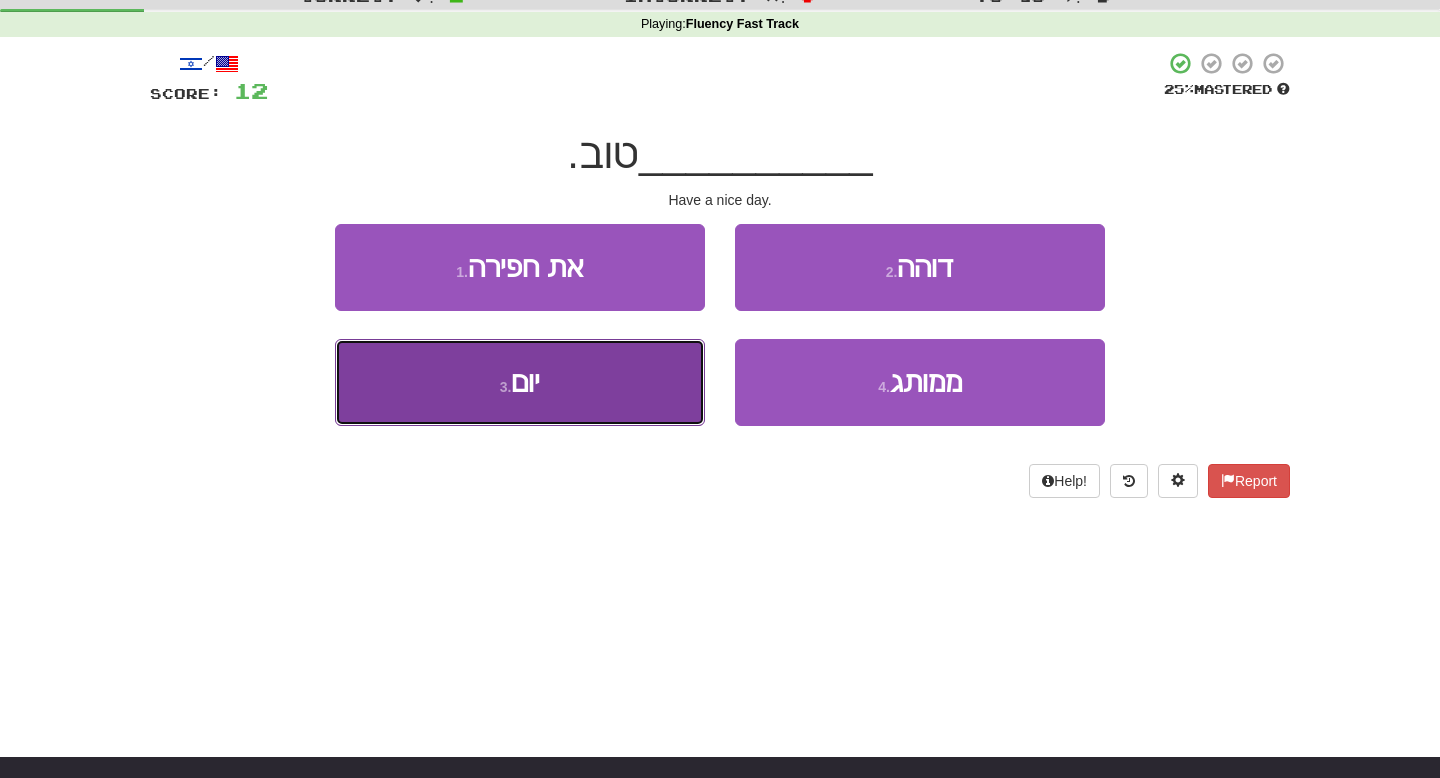 click on "3 .  יום" at bounding box center [520, 382] 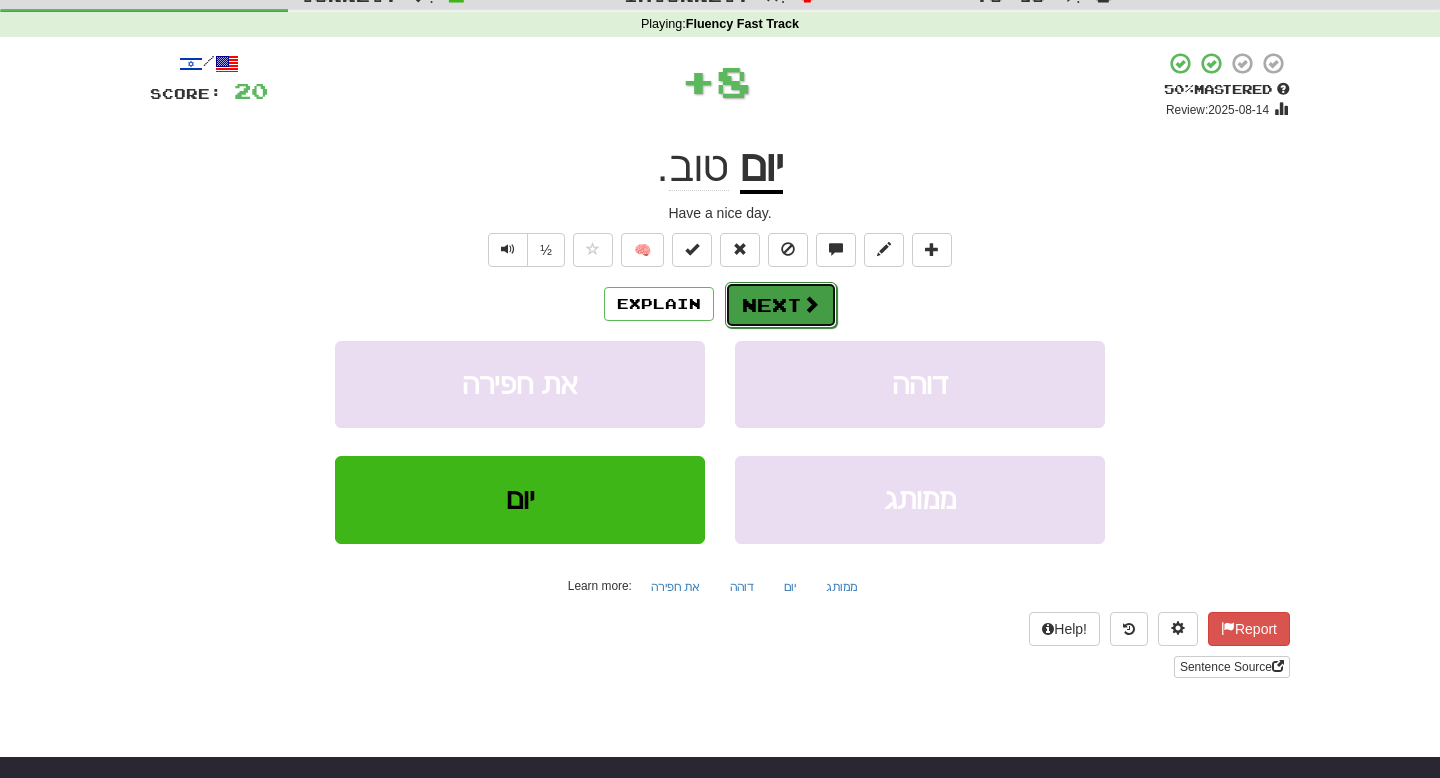 click on "Next" at bounding box center (781, 305) 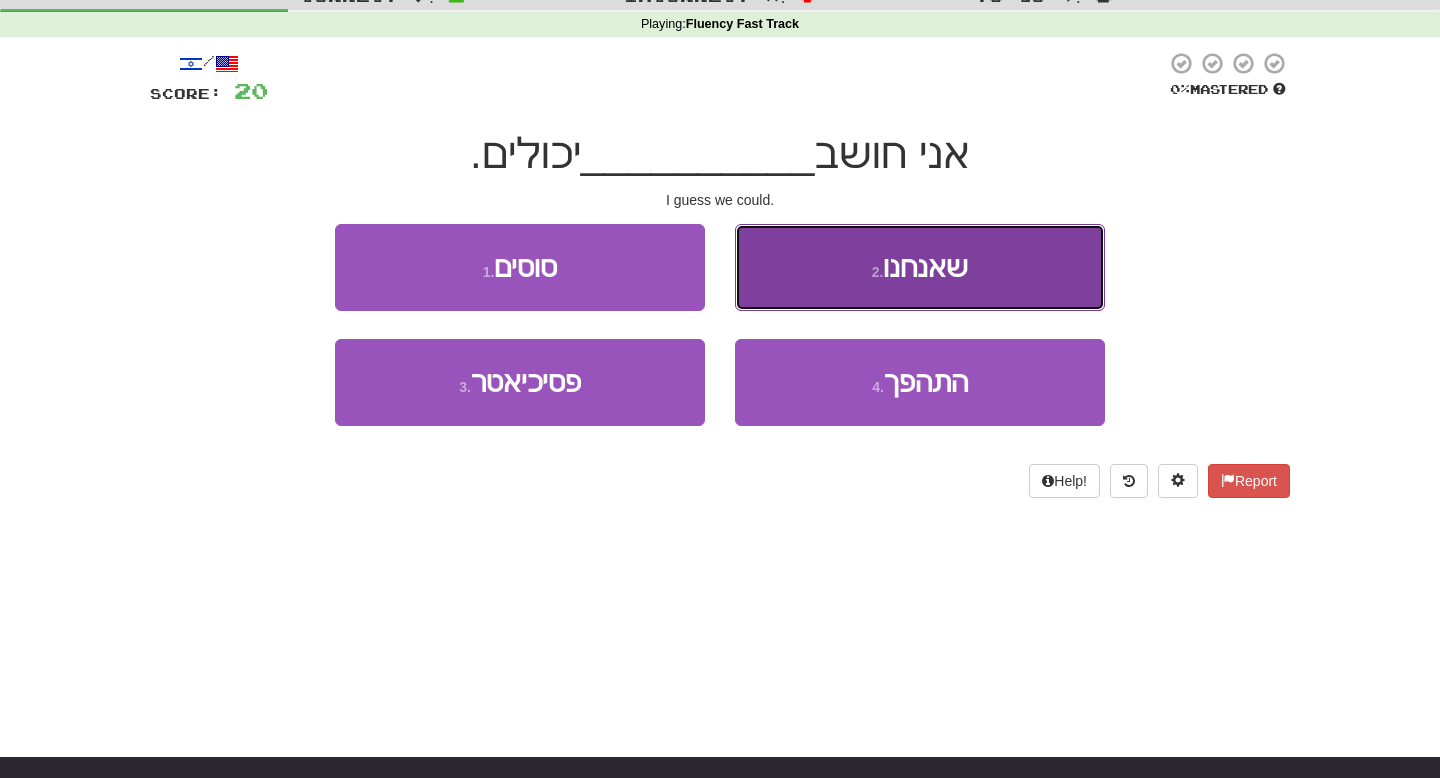 click on "2 .  שאנחנו" at bounding box center [920, 267] 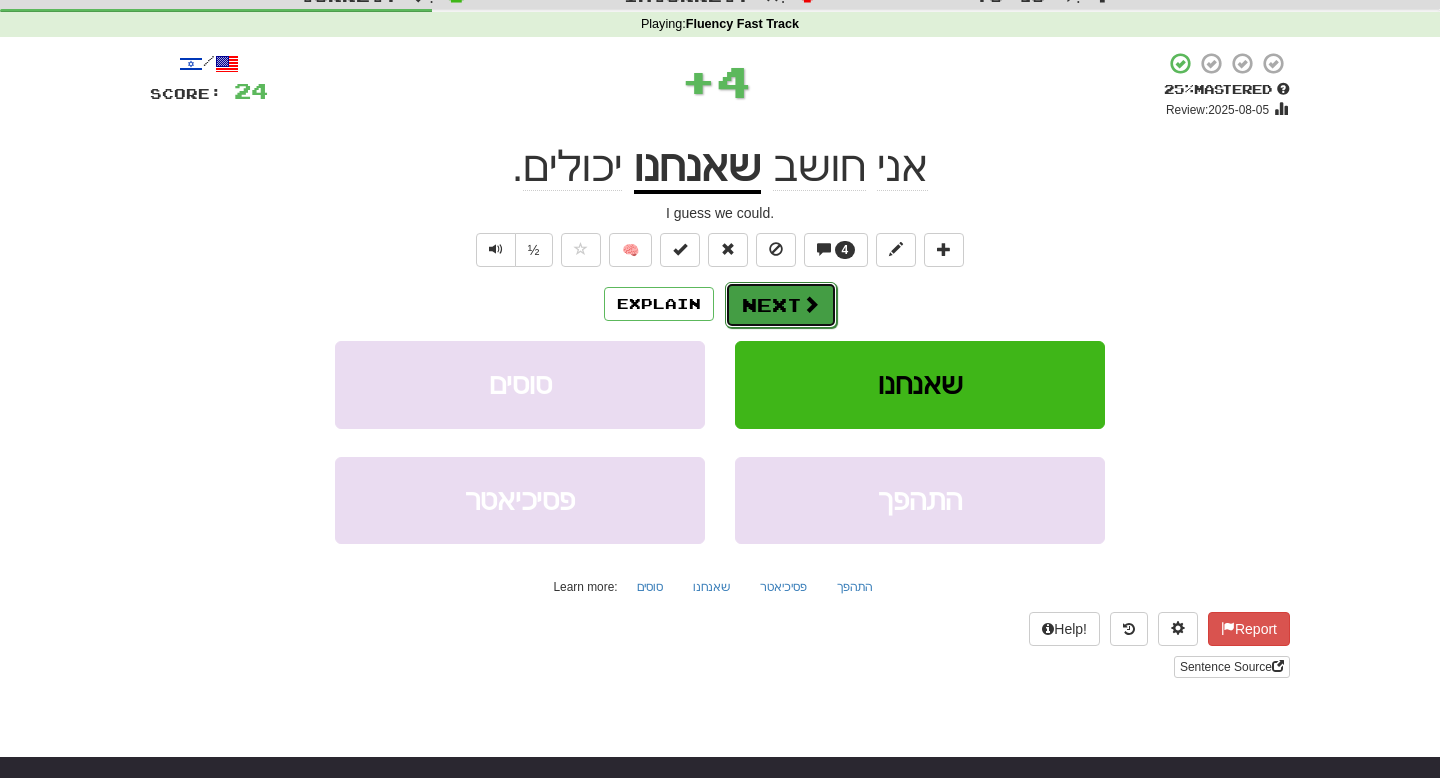 click on "Next" at bounding box center [781, 305] 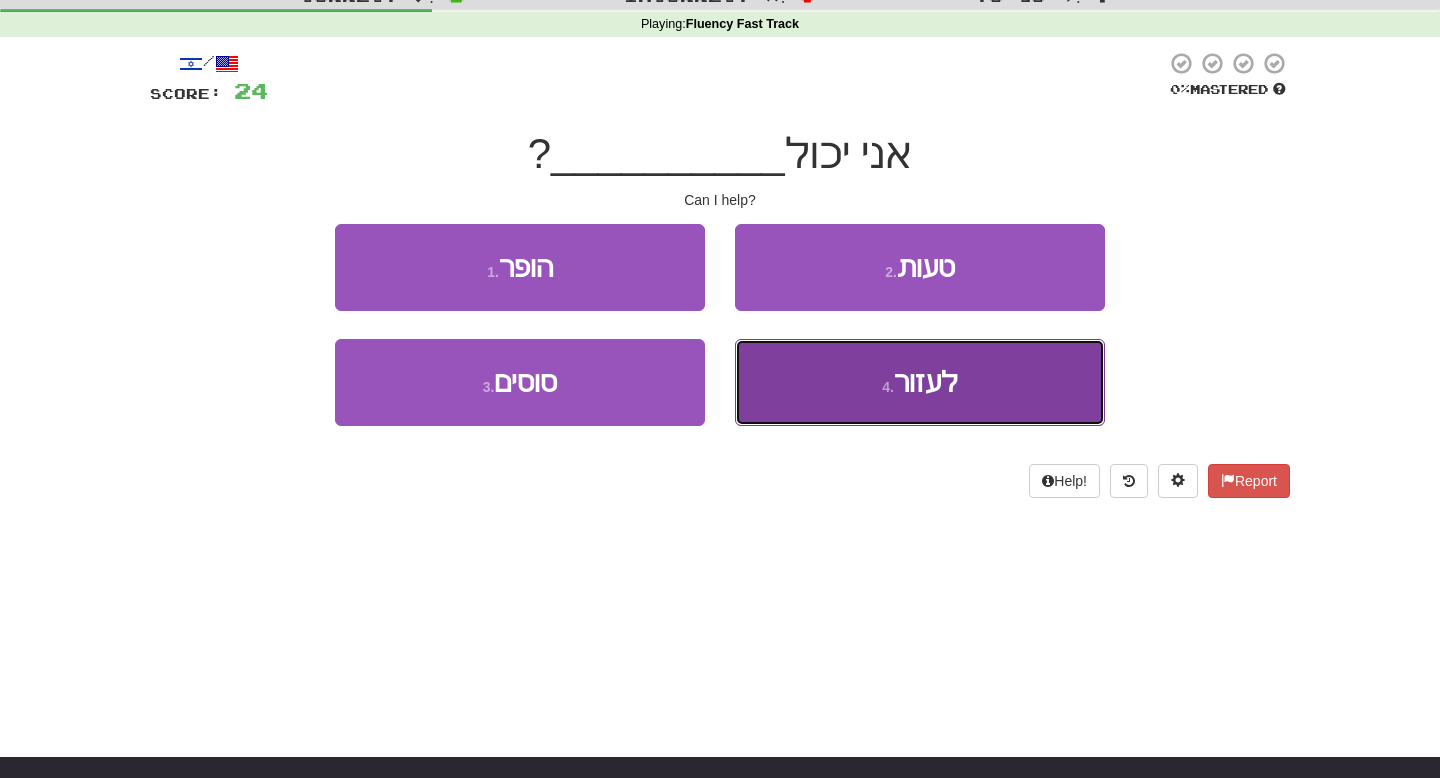 click on "4 .  לעזור" at bounding box center (920, 382) 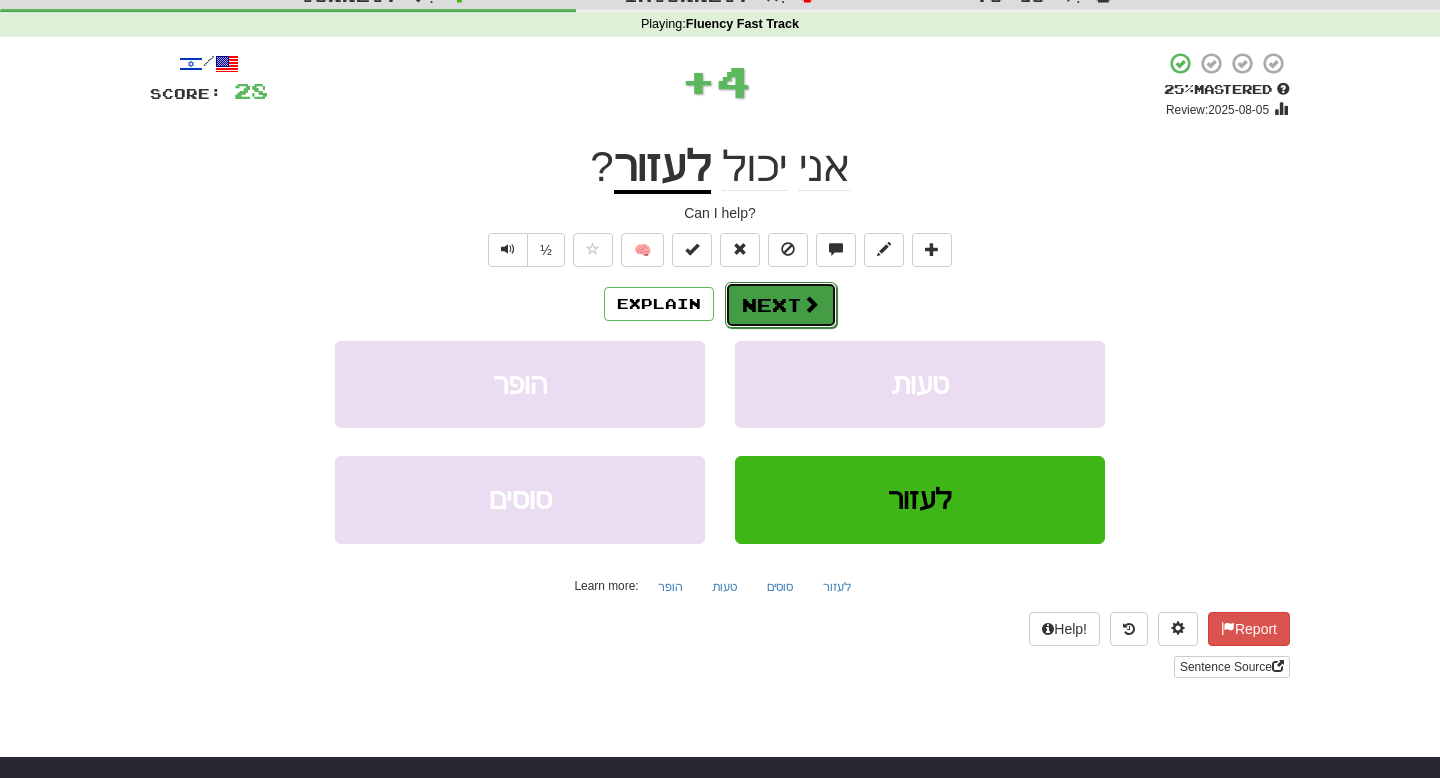 click on "Next" at bounding box center (781, 305) 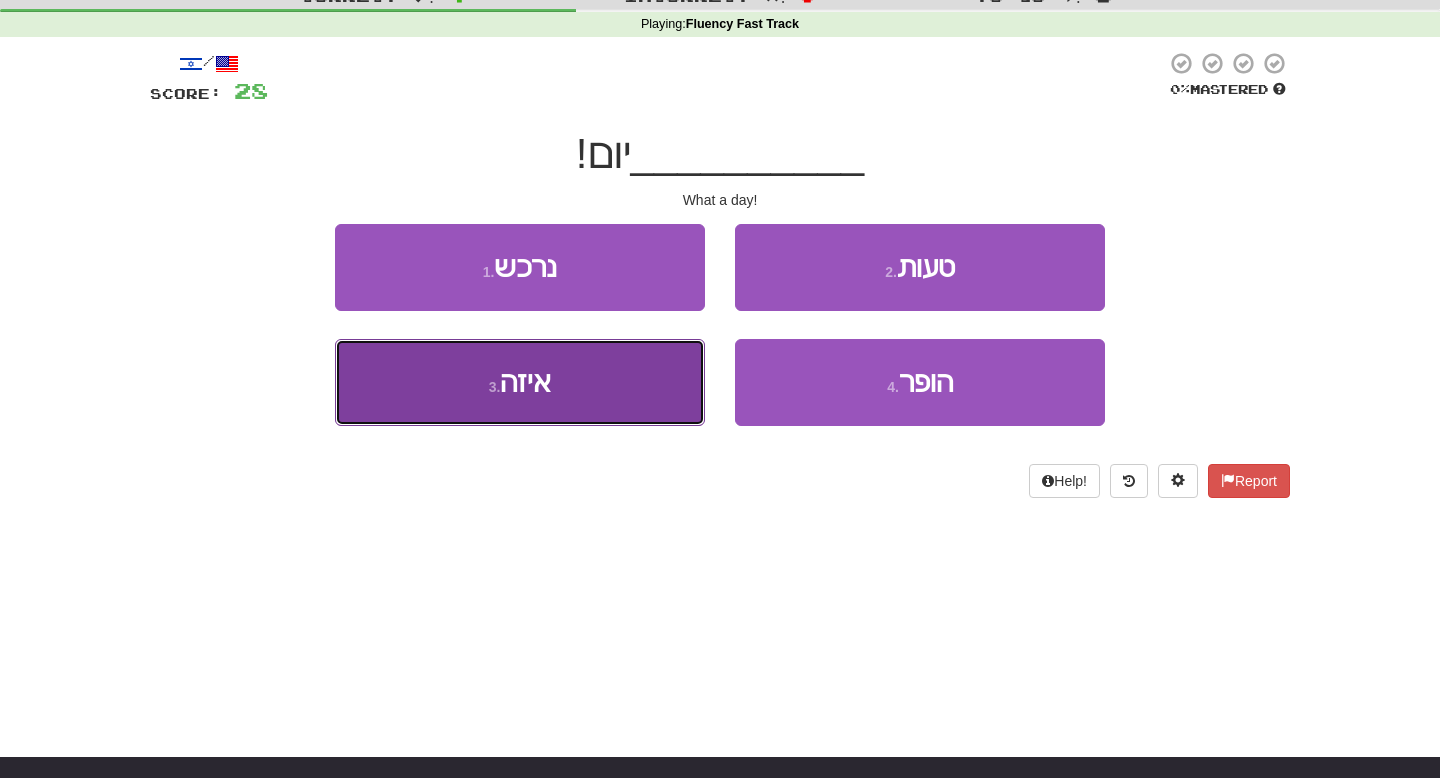 click on "3 .  איזה" at bounding box center (520, 382) 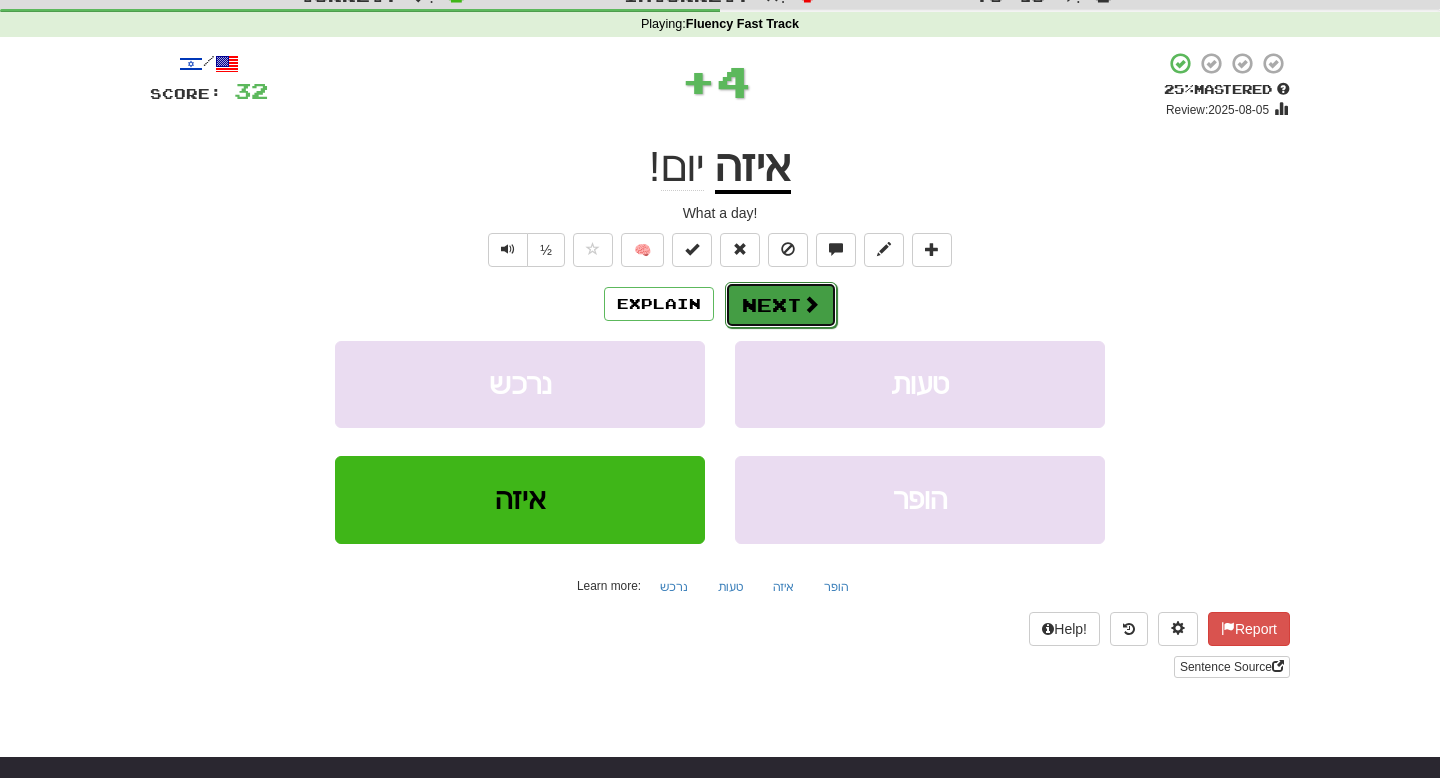 click on "Next" at bounding box center (781, 305) 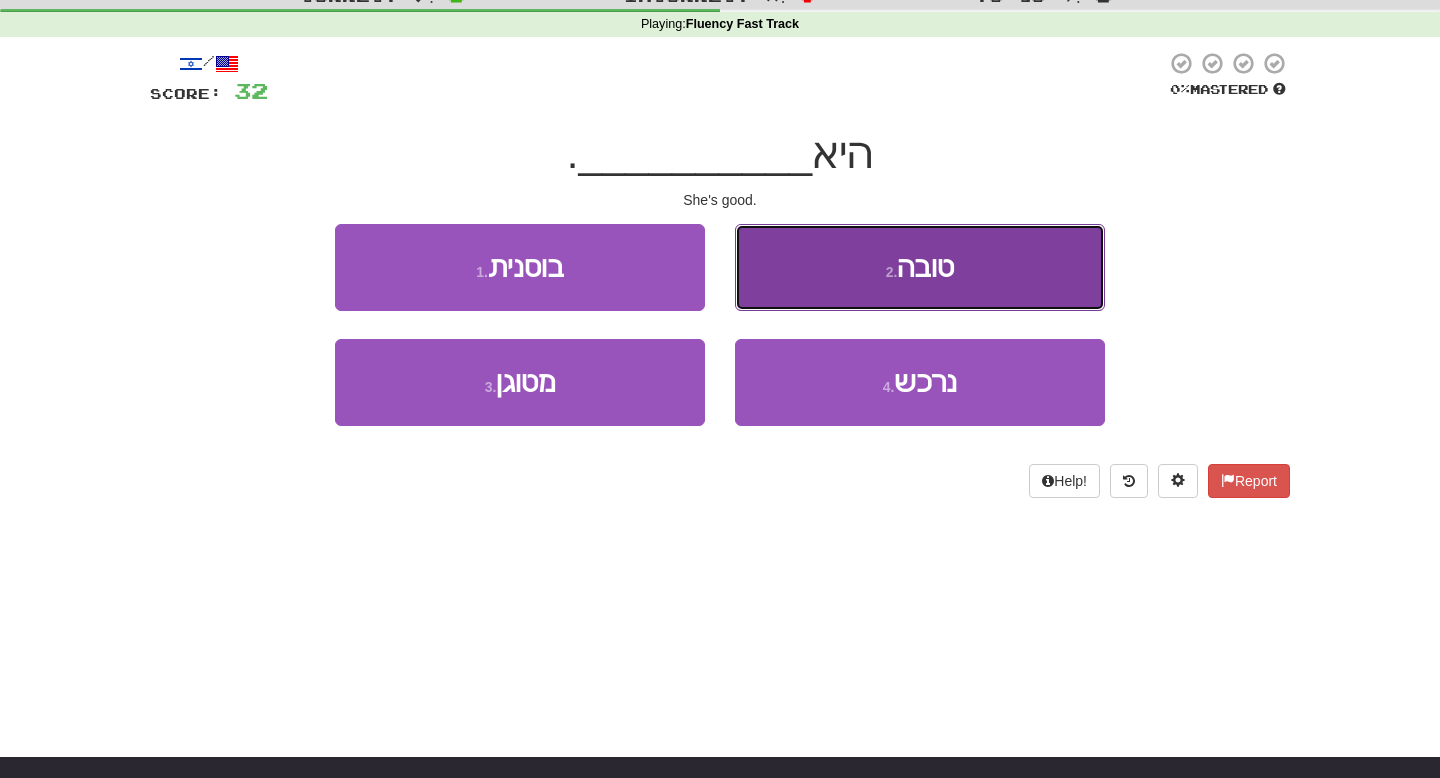 click on "2 .  טובה" at bounding box center (920, 267) 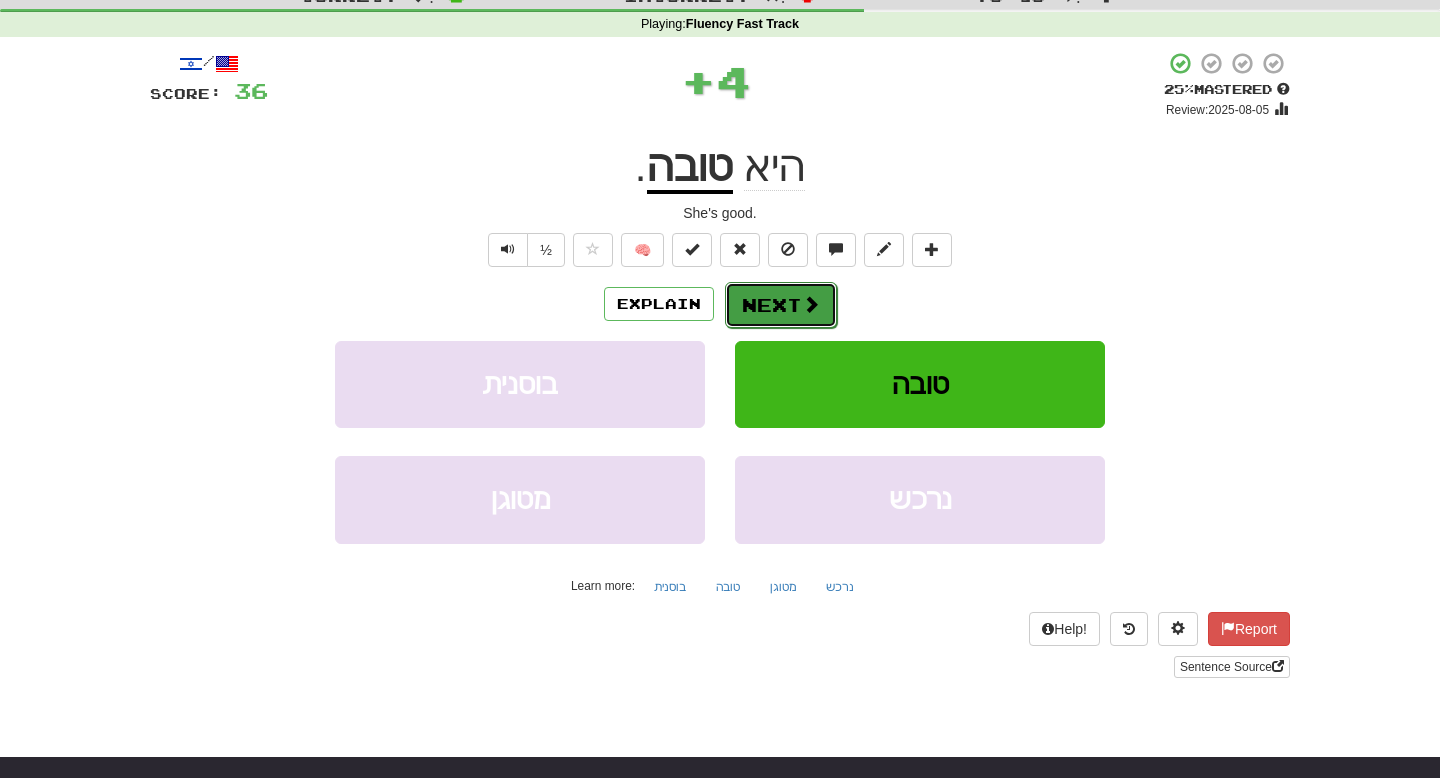 click on "Next" at bounding box center [781, 305] 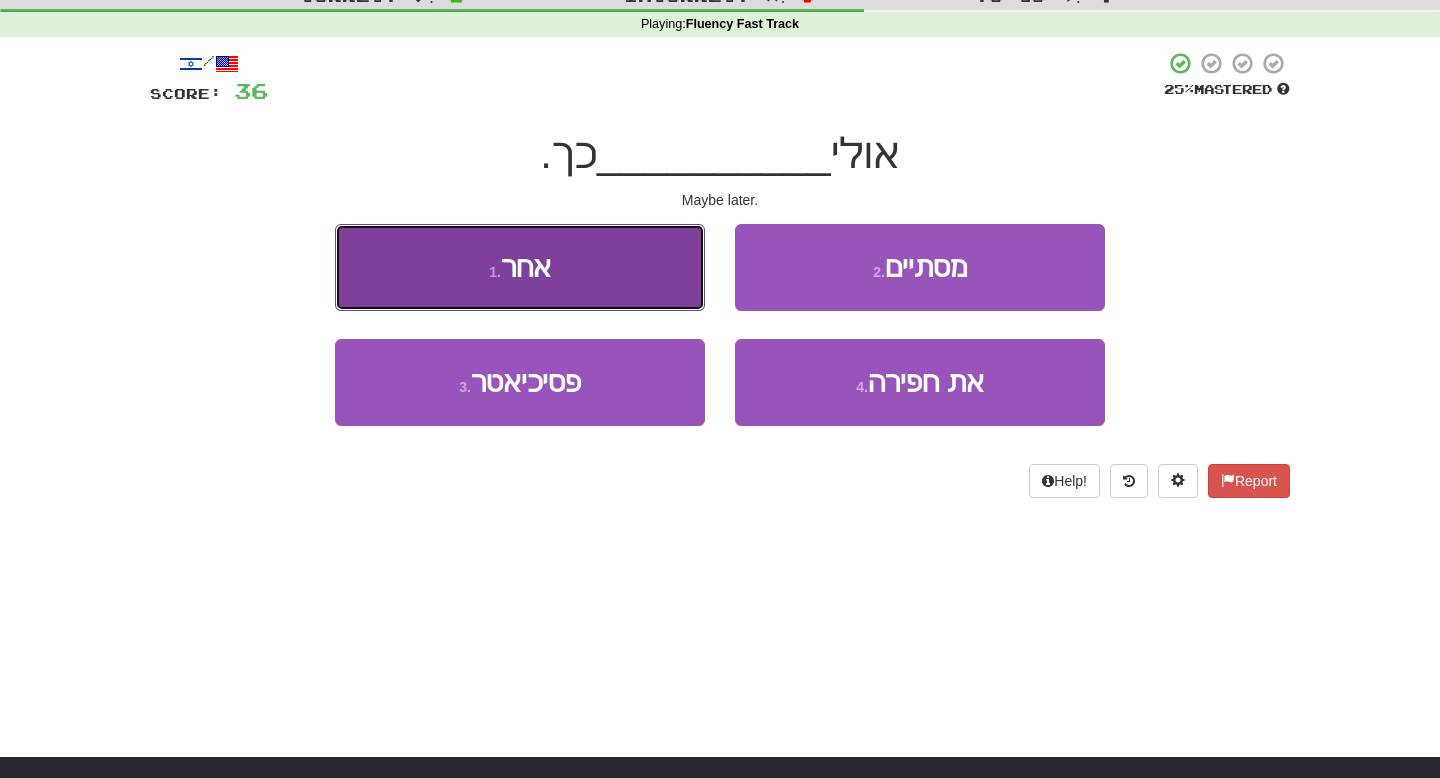 click on "1 .  אחר" at bounding box center [520, 267] 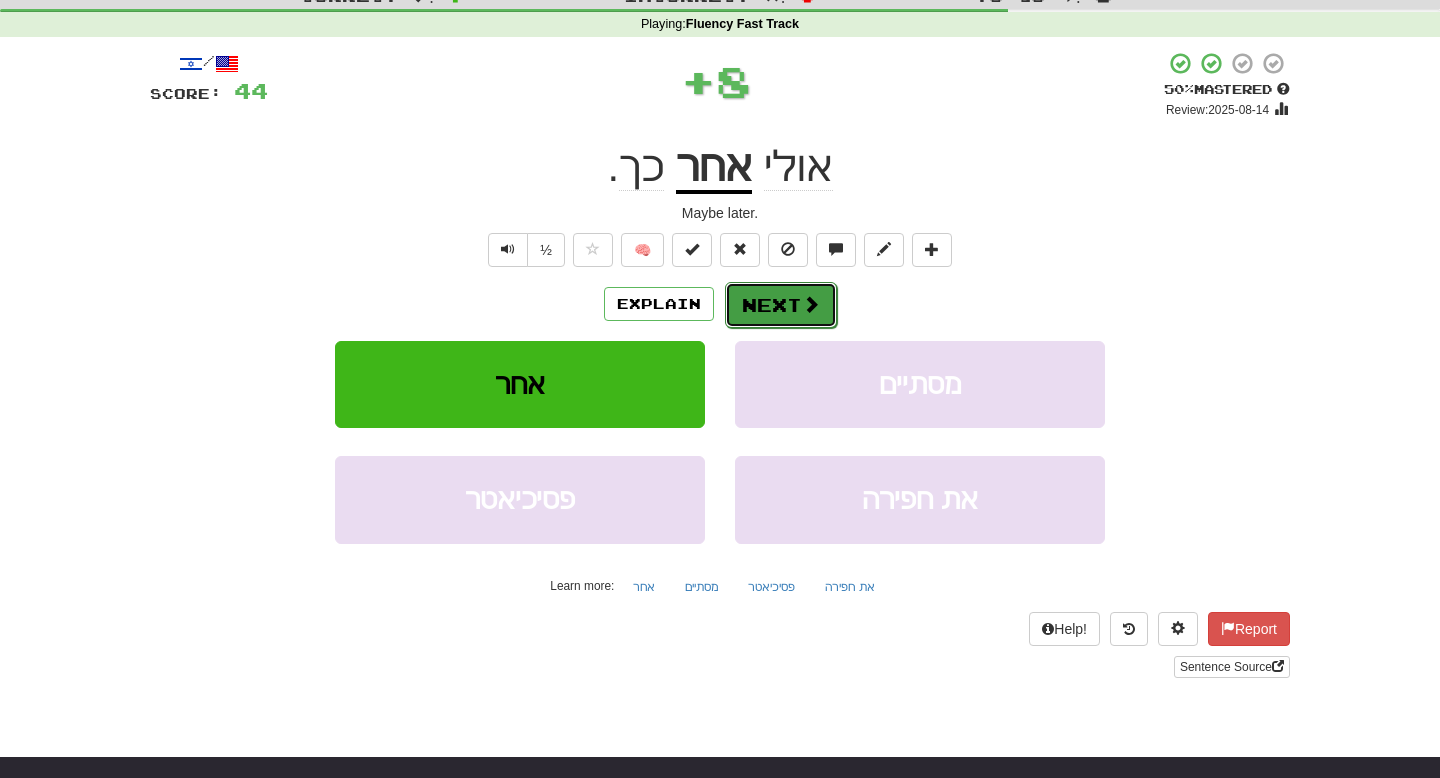 click on "Next" at bounding box center [781, 305] 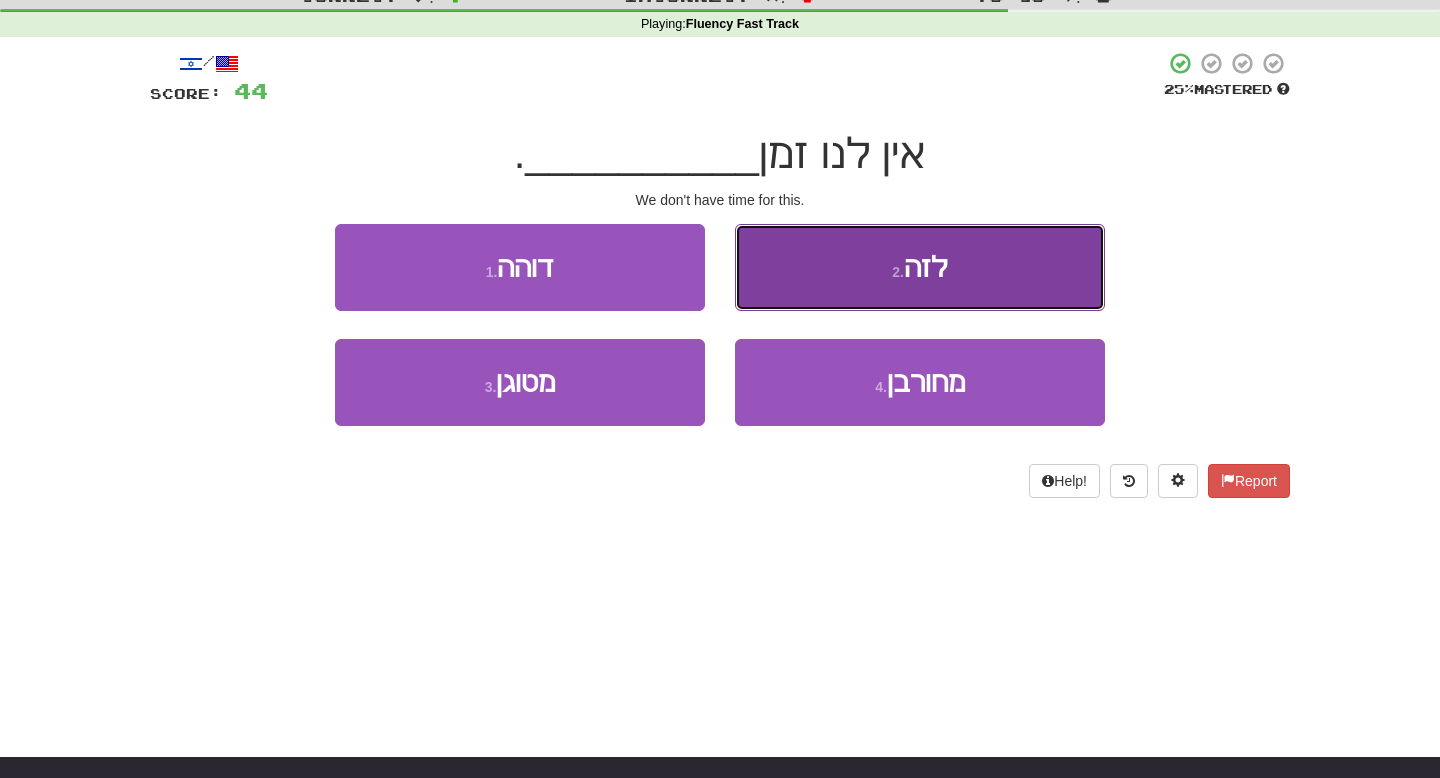 click on "2 .  לזה" at bounding box center (920, 267) 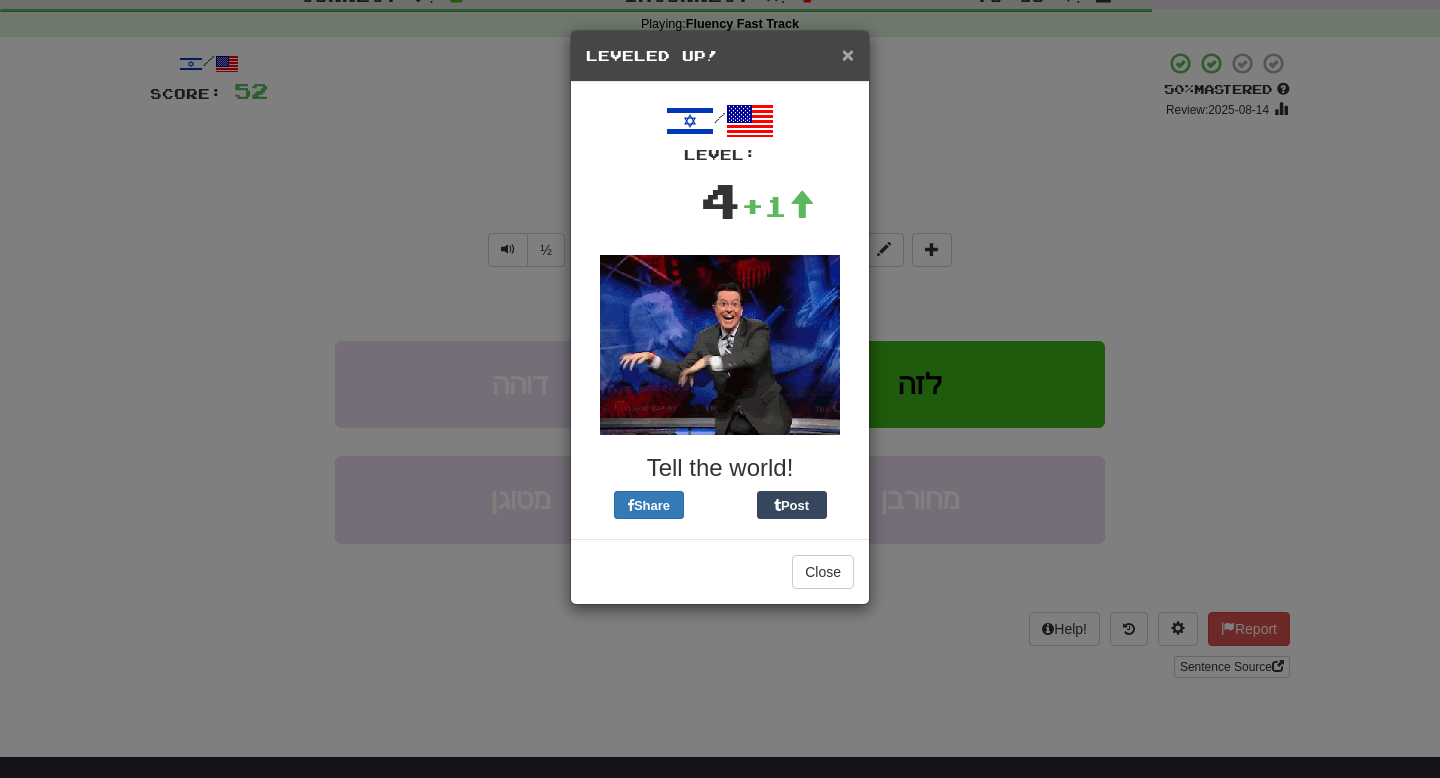 click on "×" at bounding box center (848, 54) 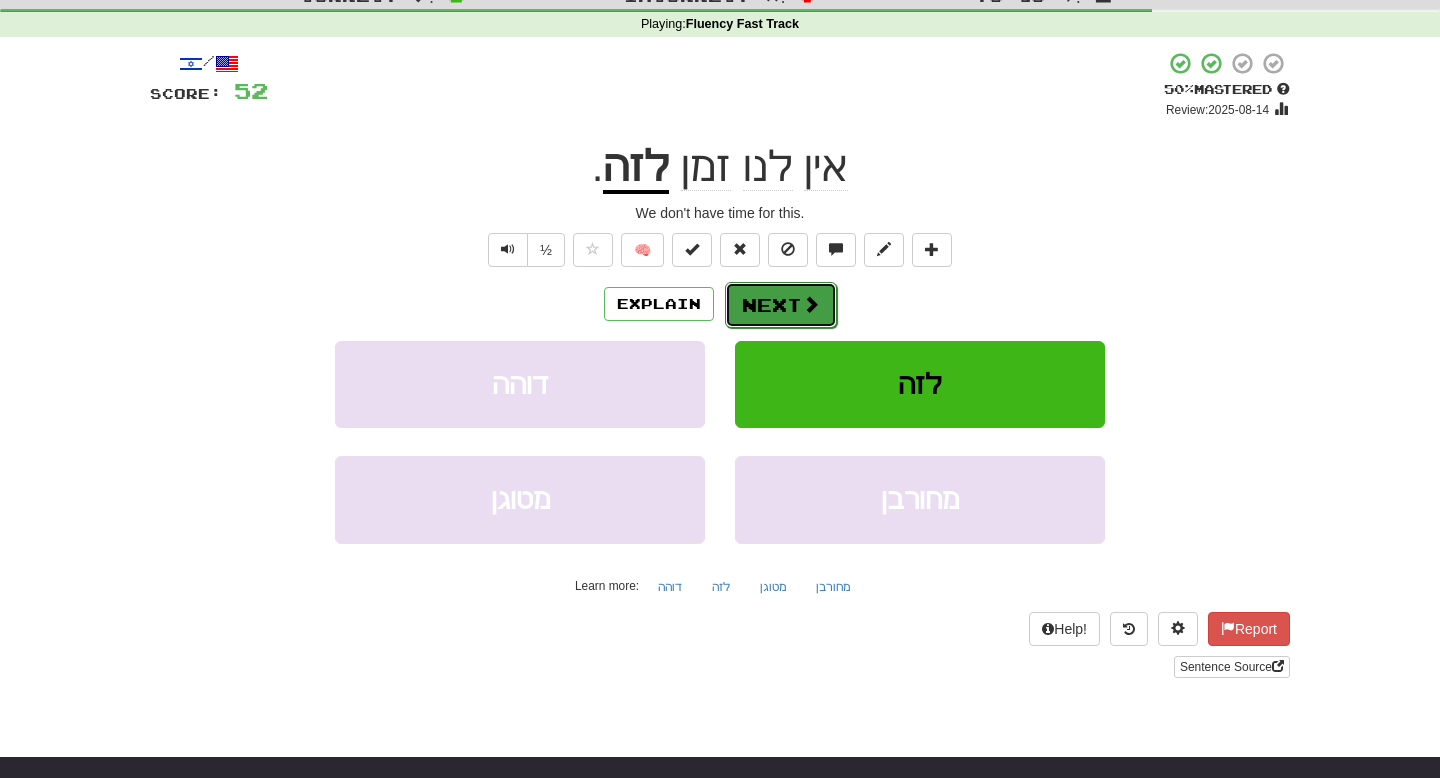 click at bounding box center (811, 304) 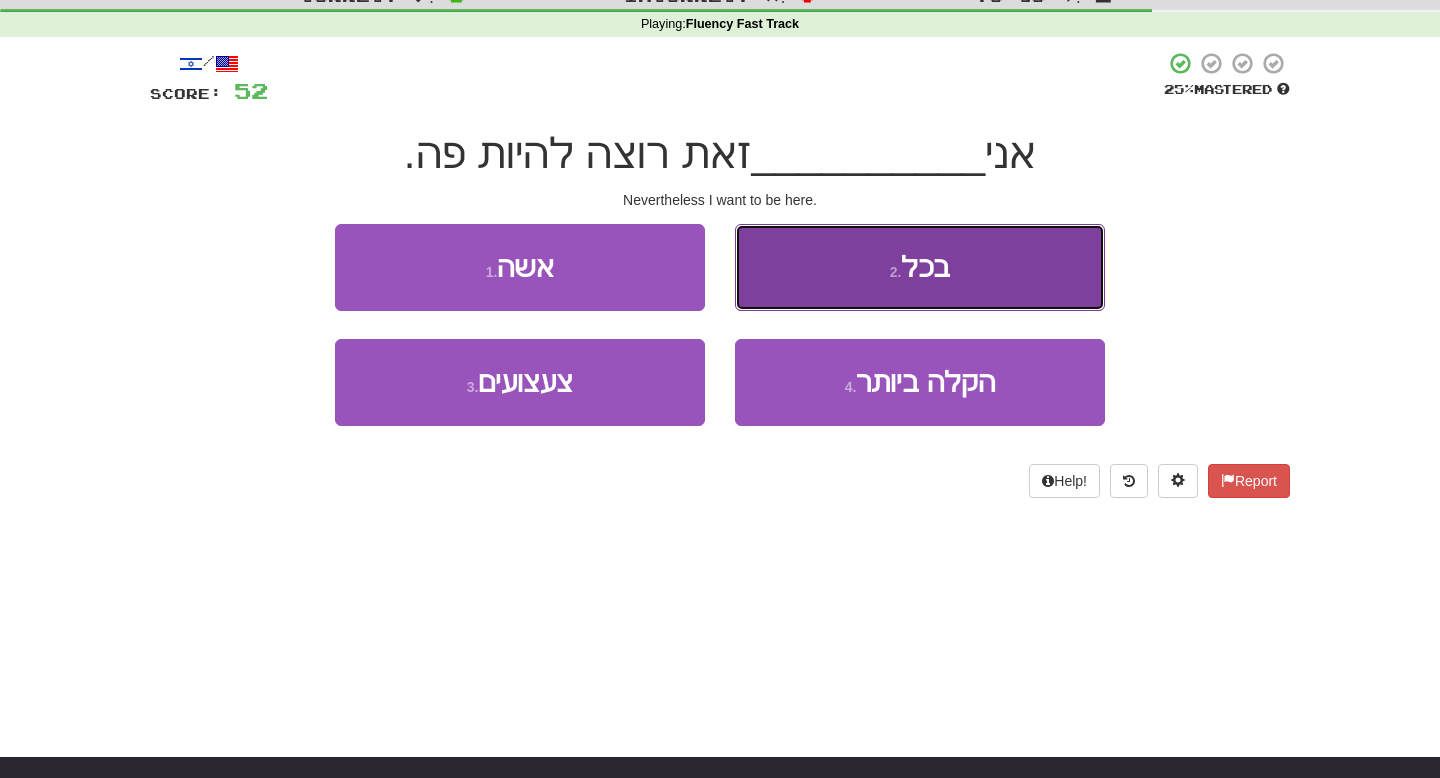 click on "2 .  בכל" at bounding box center [920, 267] 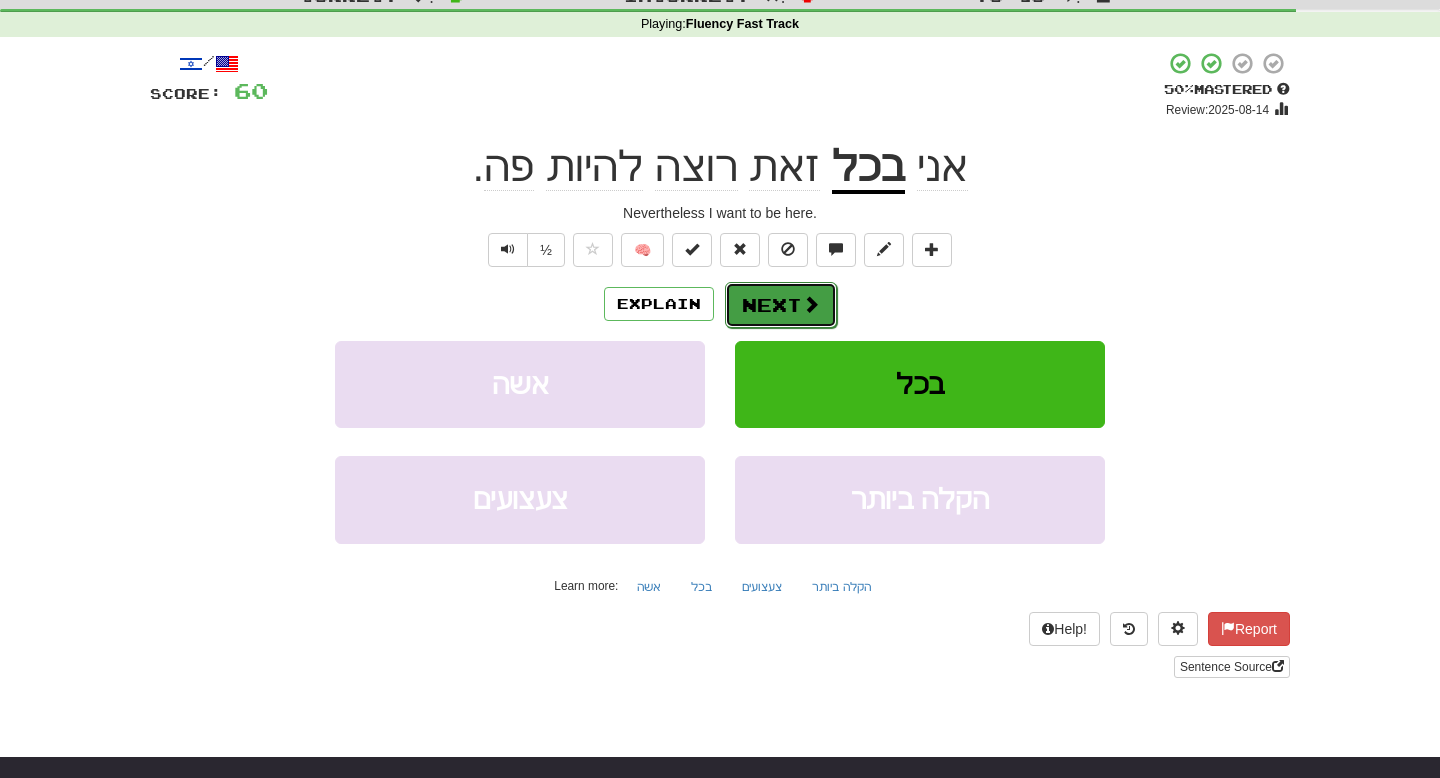 click on "Next" at bounding box center (781, 305) 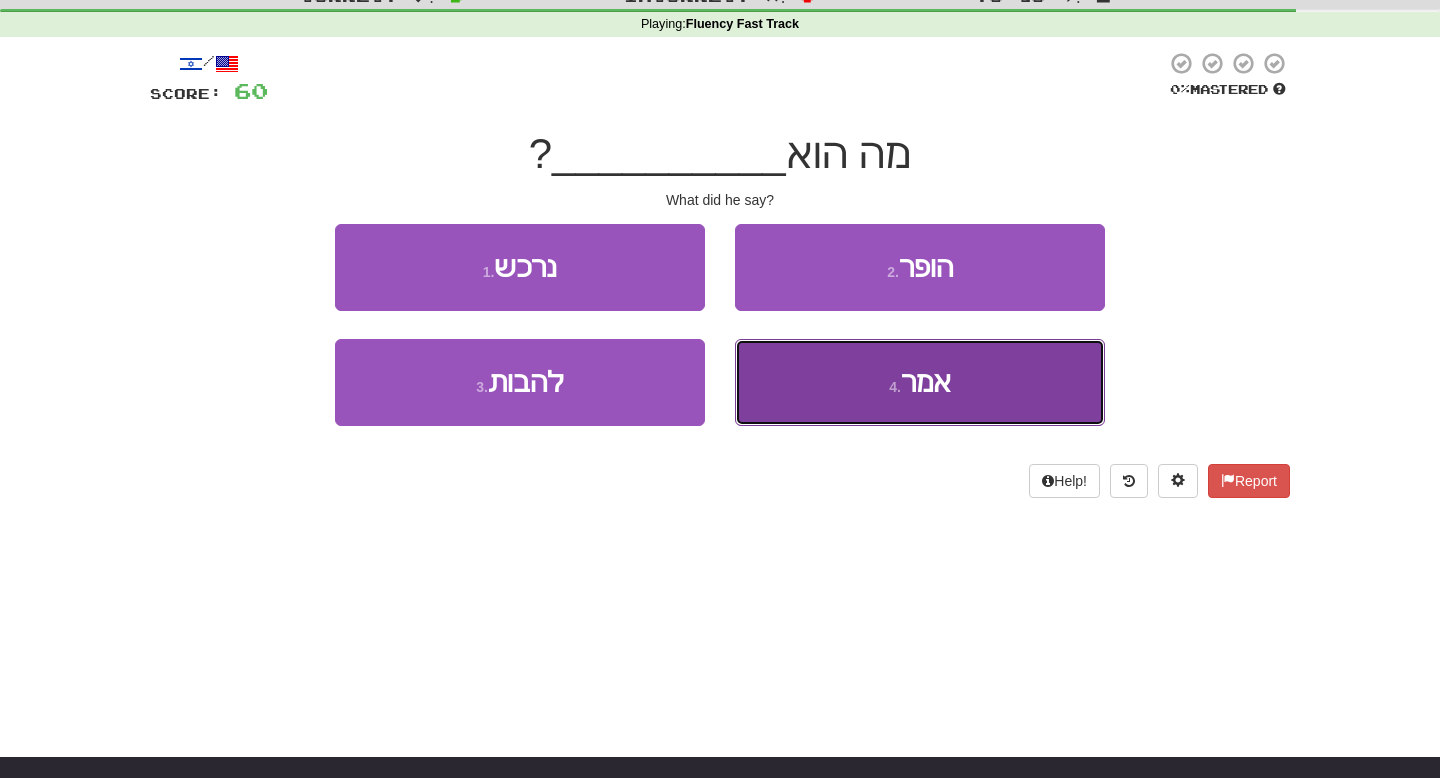 click on "4 .  אמר" at bounding box center [920, 382] 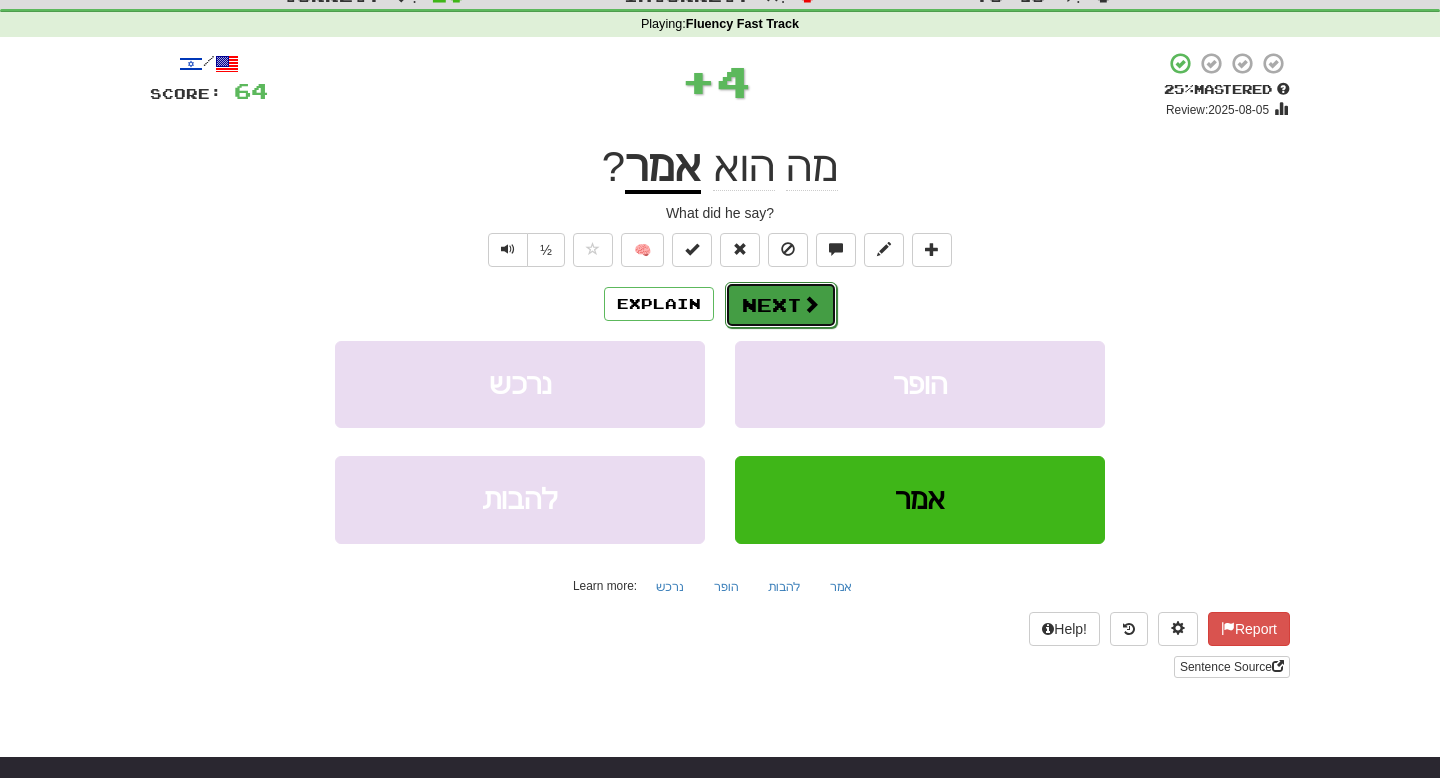 click at bounding box center (811, 304) 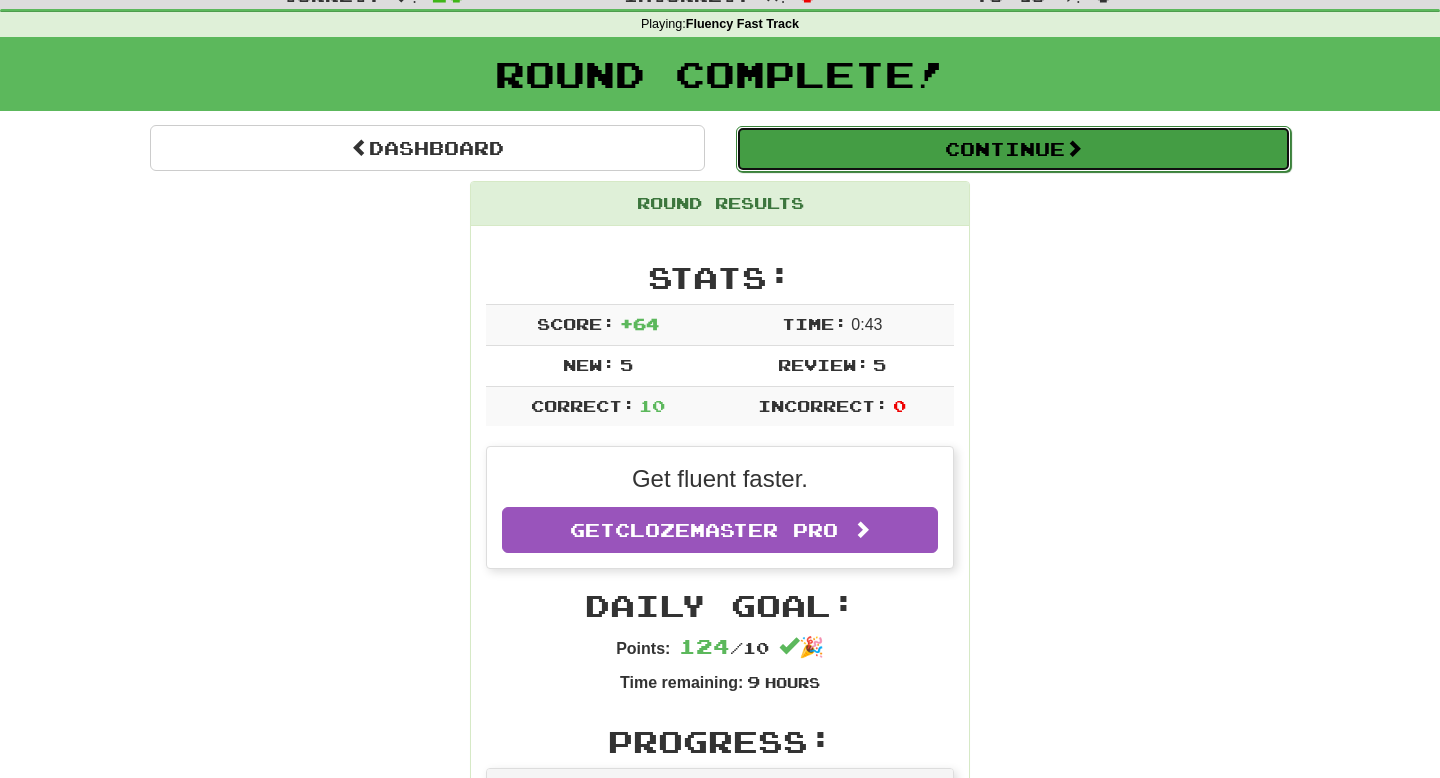 click on "Continue" at bounding box center [1013, 149] 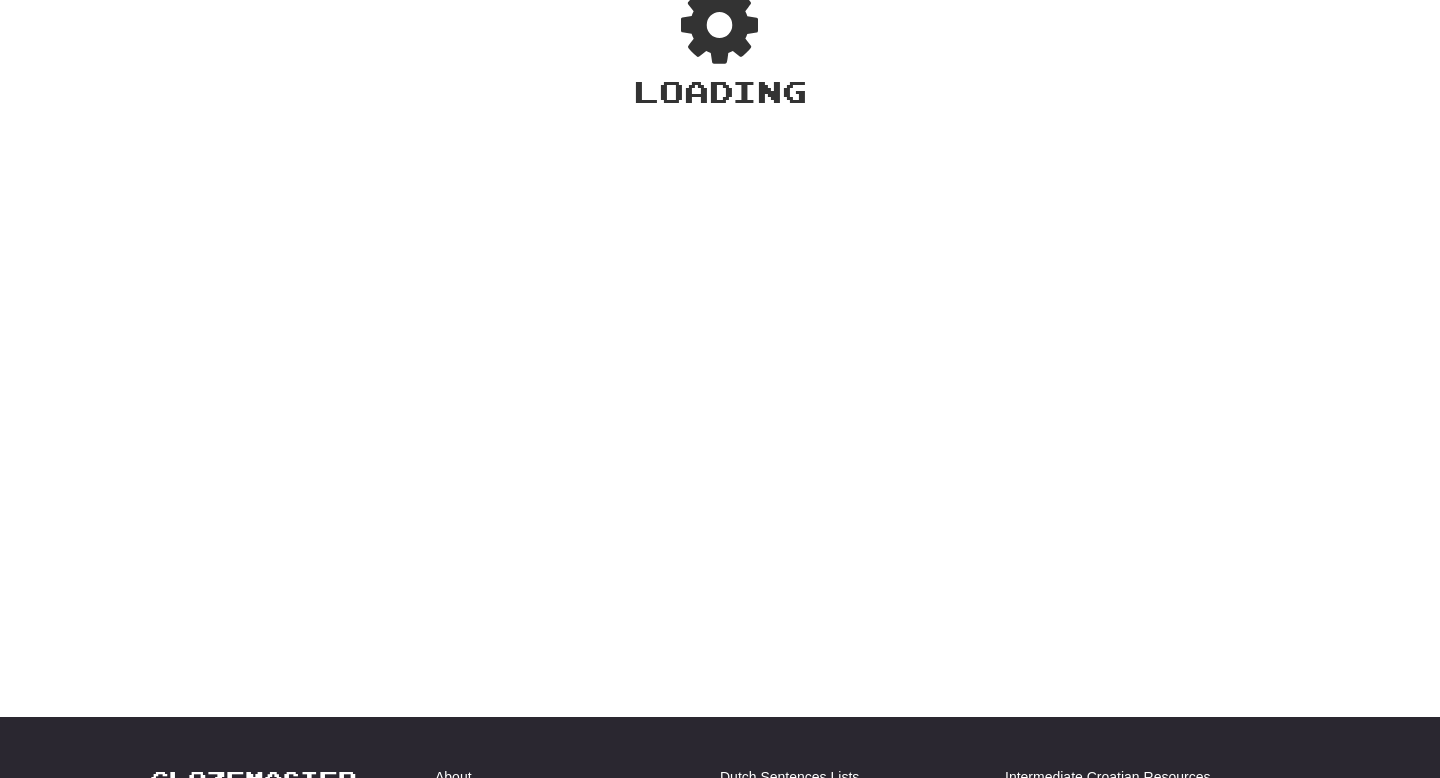 scroll, scrollTop: 71, scrollLeft: 0, axis: vertical 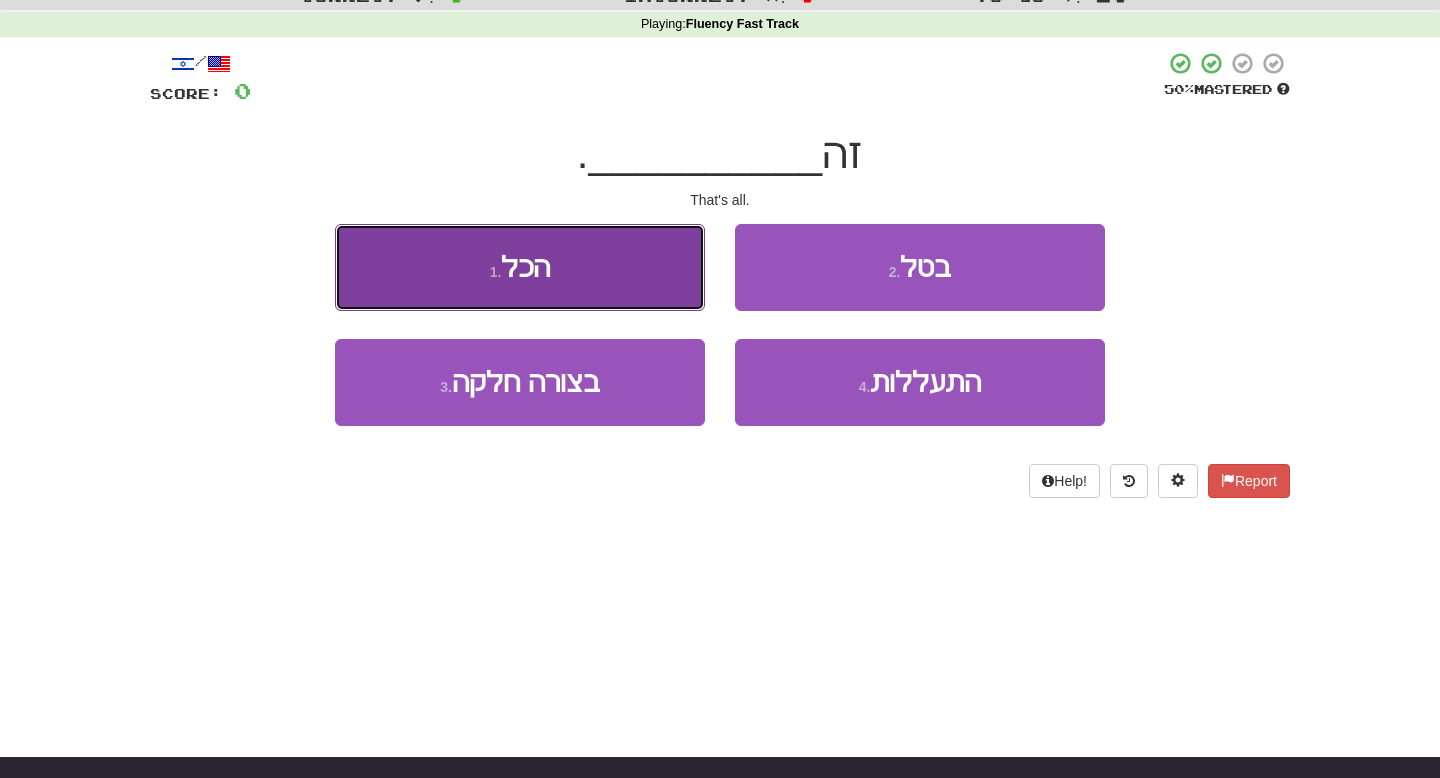 click on "1 .  הכל" at bounding box center [520, 267] 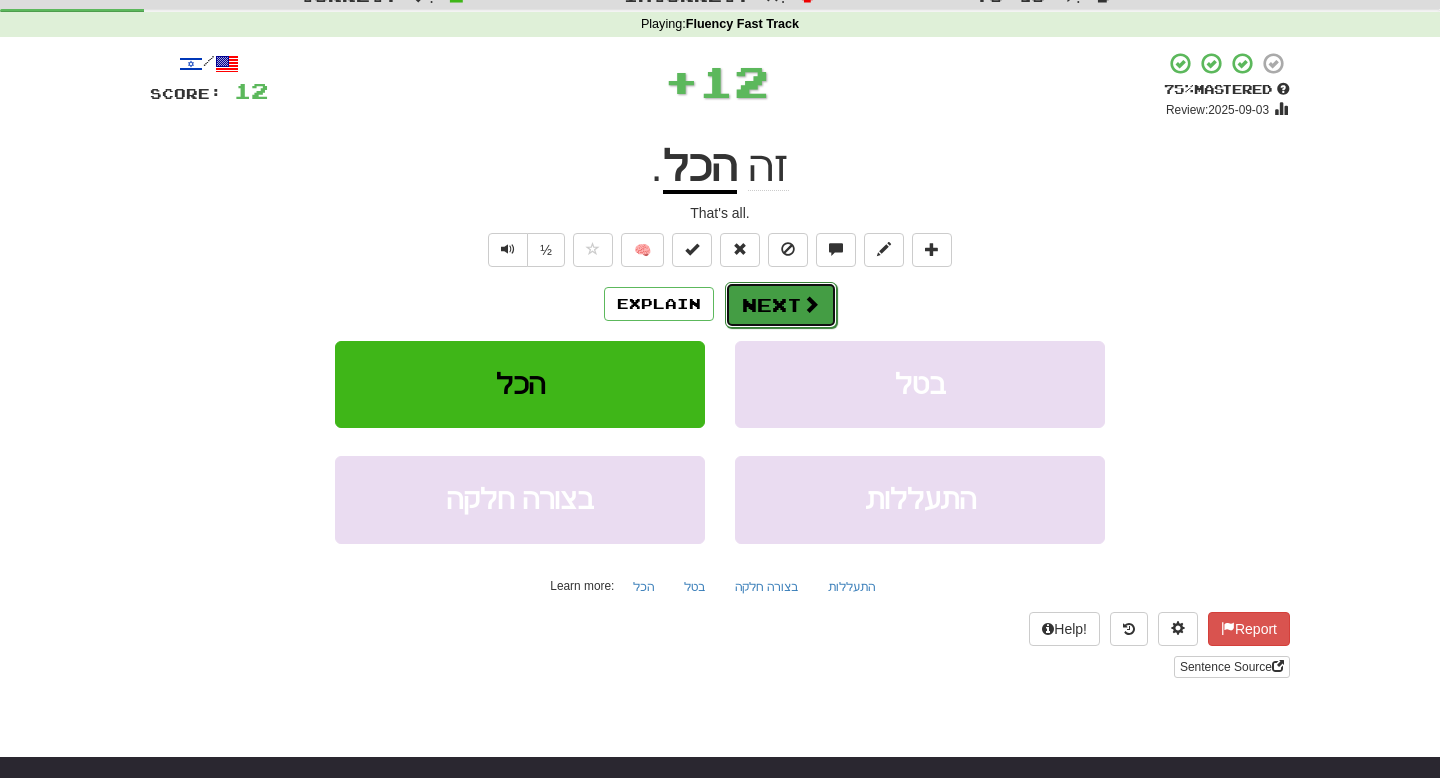 click on "Next" at bounding box center [781, 305] 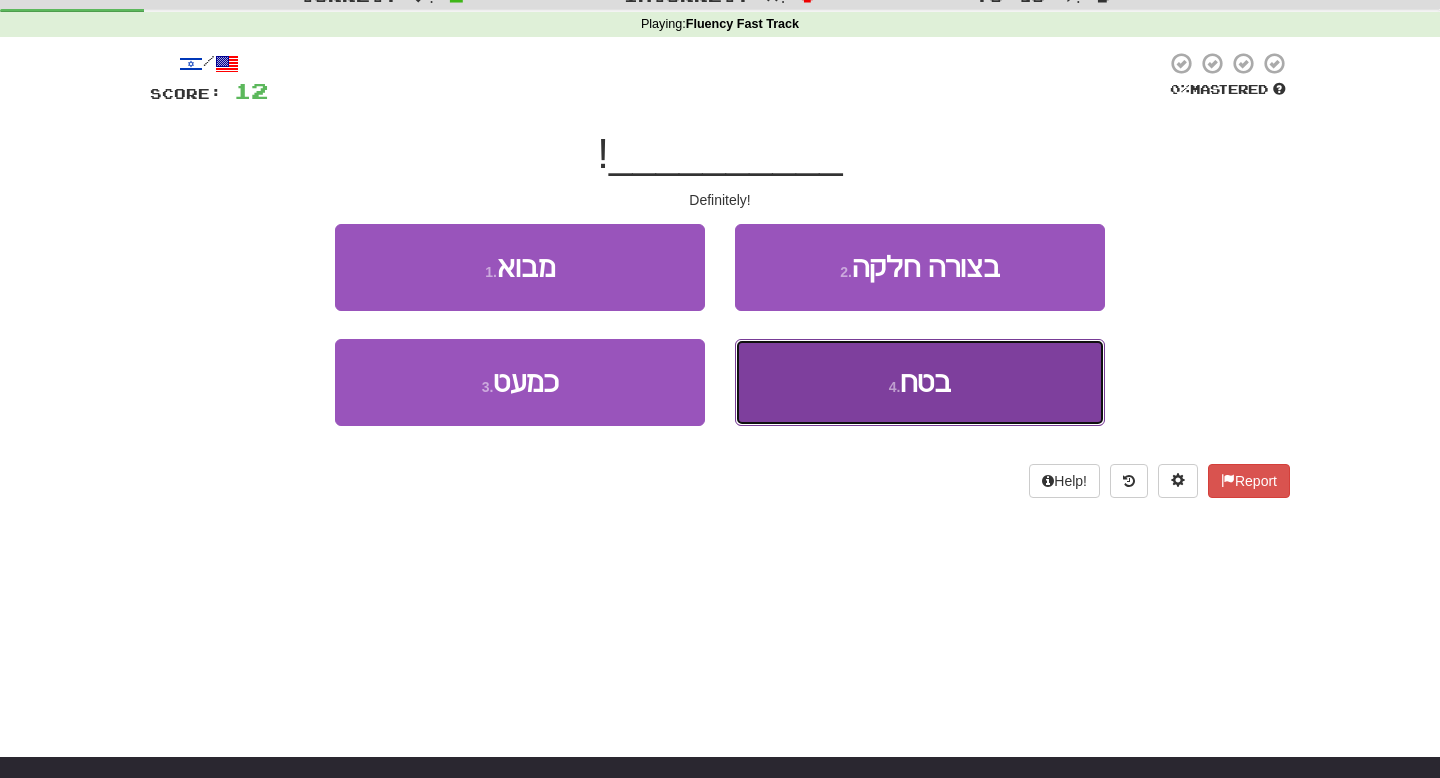 click on "4 .  בטח" at bounding box center [920, 382] 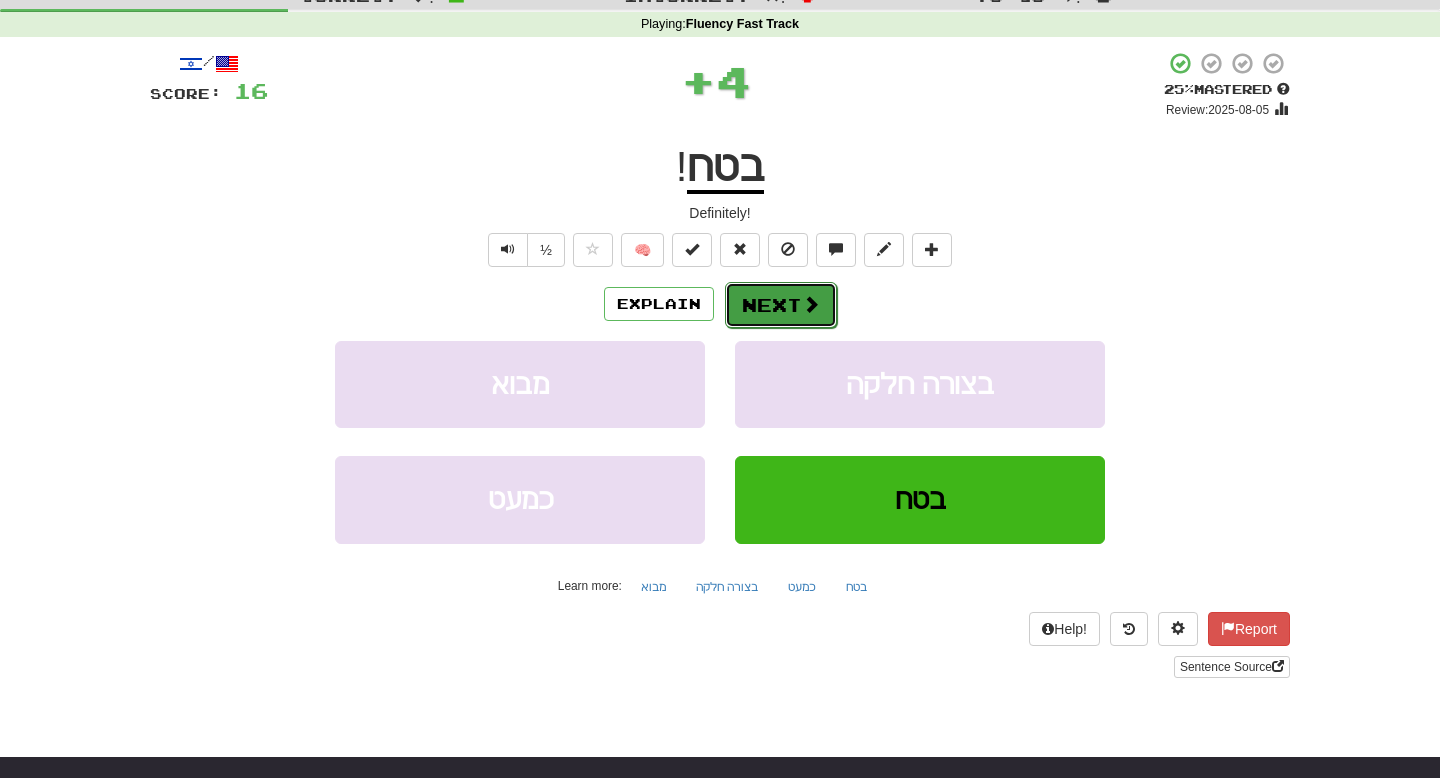 click on "Next" at bounding box center (781, 305) 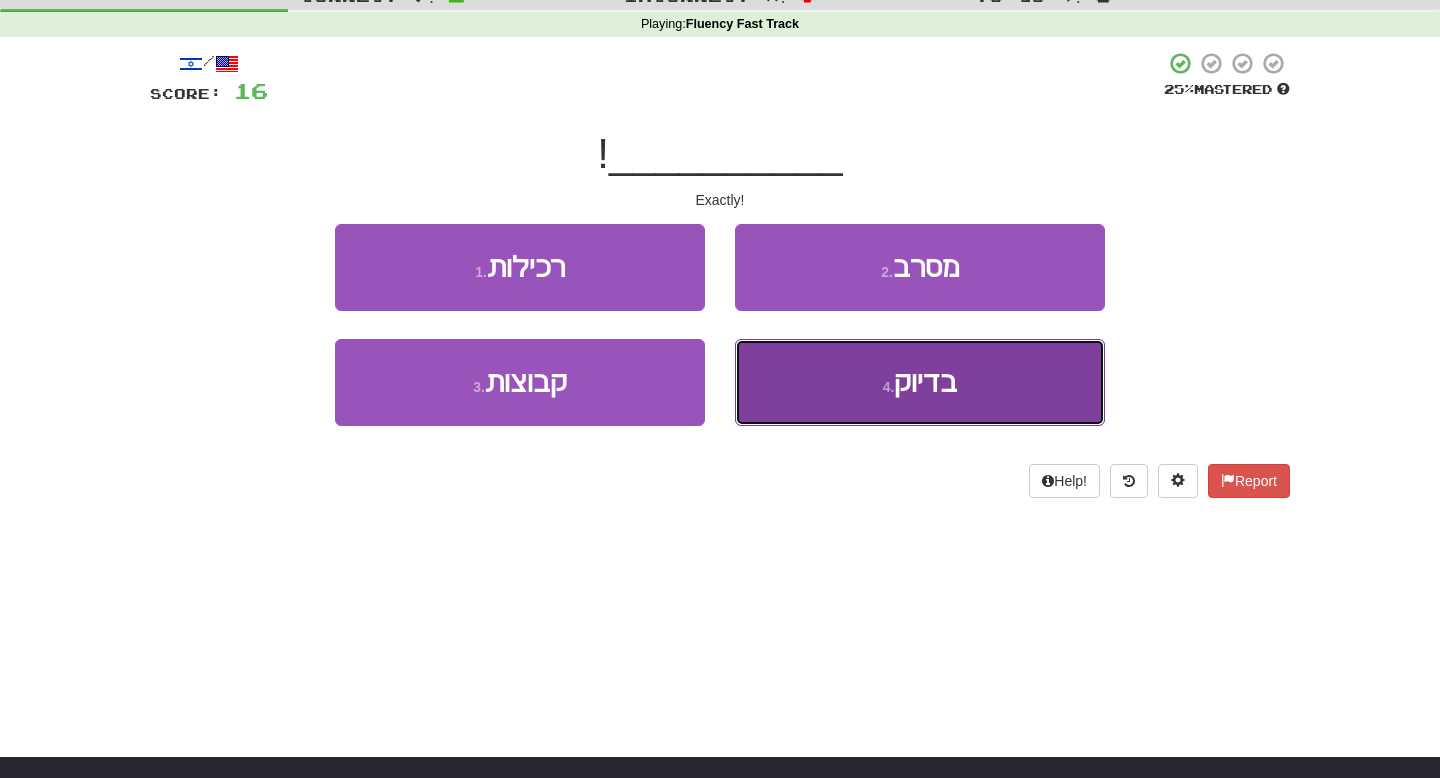 click on "4 .  בדיוק" at bounding box center (920, 382) 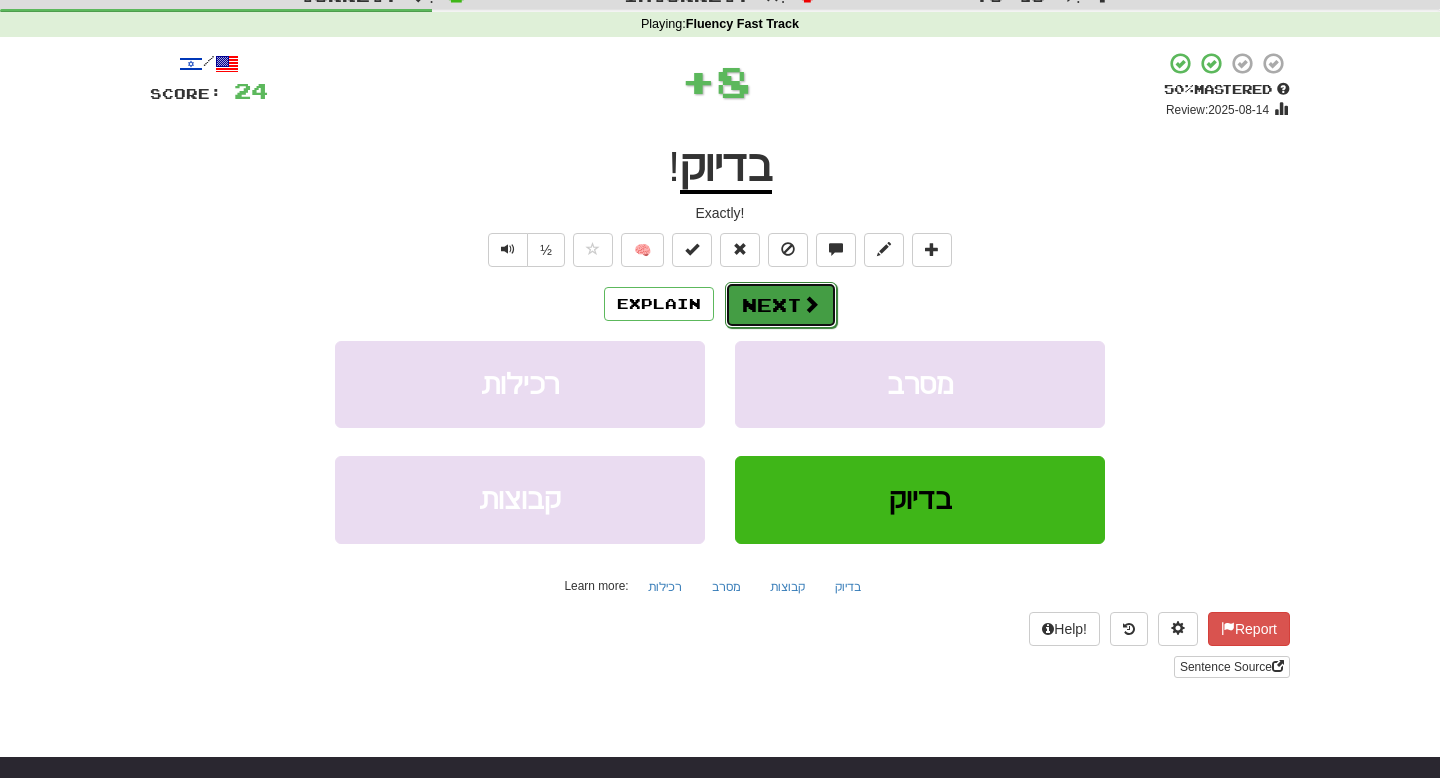 click on "Next" at bounding box center [781, 305] 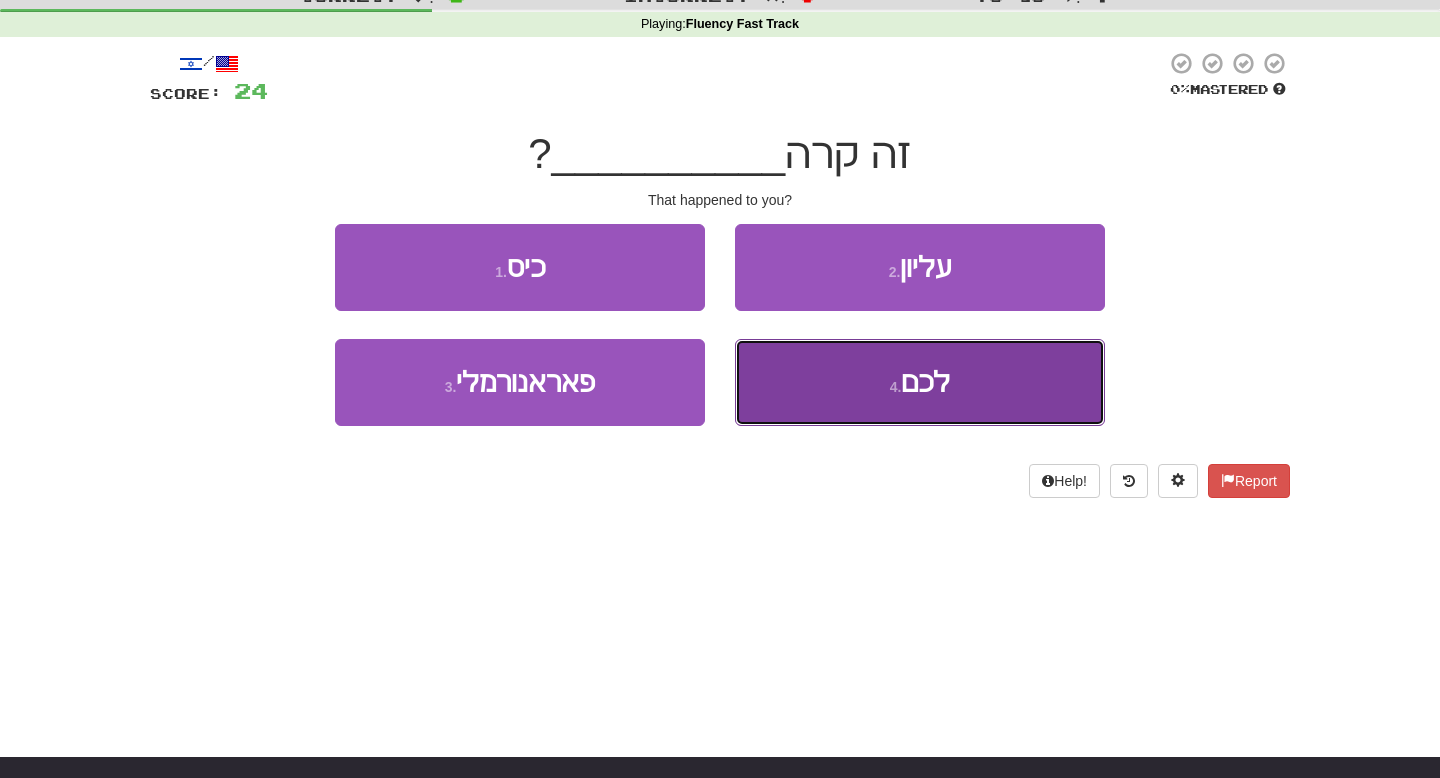 click on "4 .  לכם" at bounding box center (920, 382) 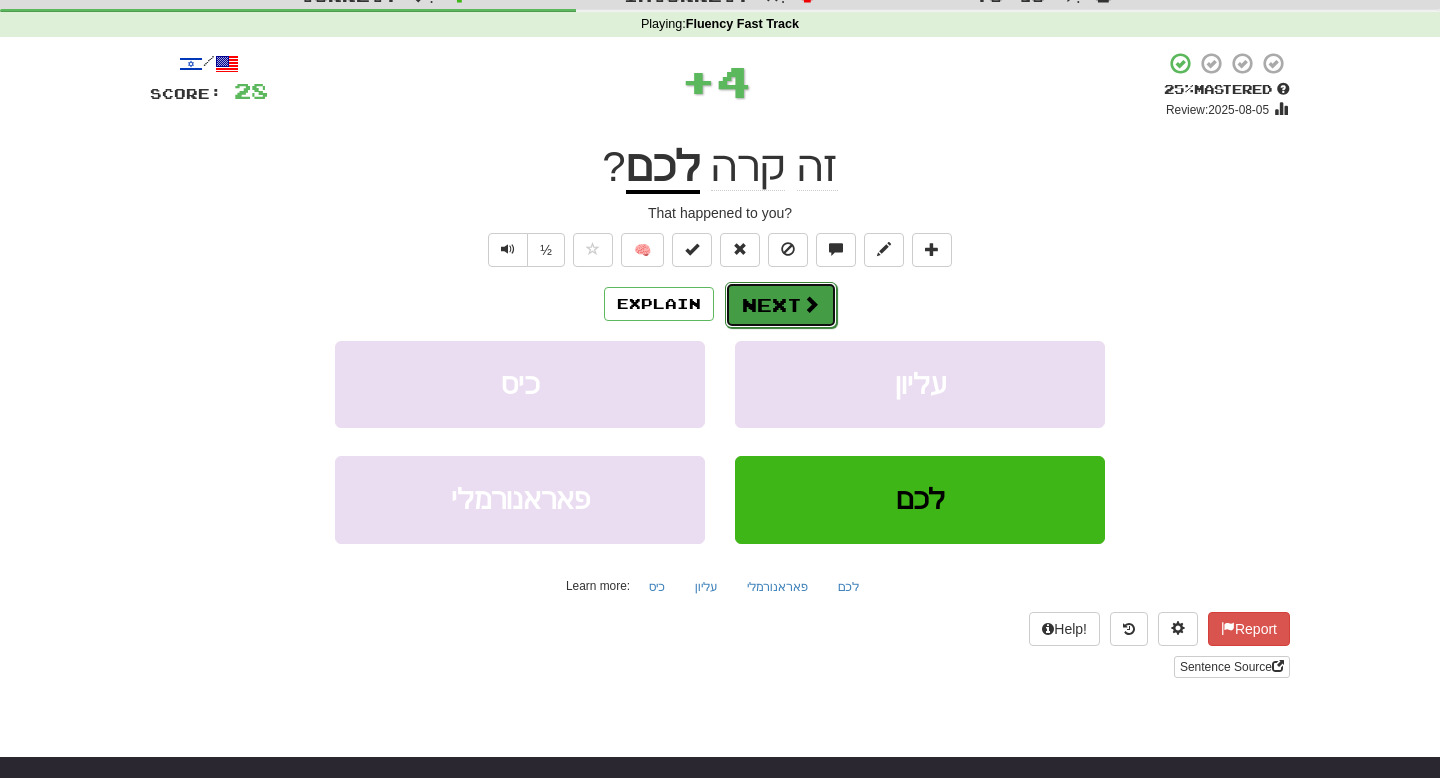 click on "Next" at bounding box center (781, 305) 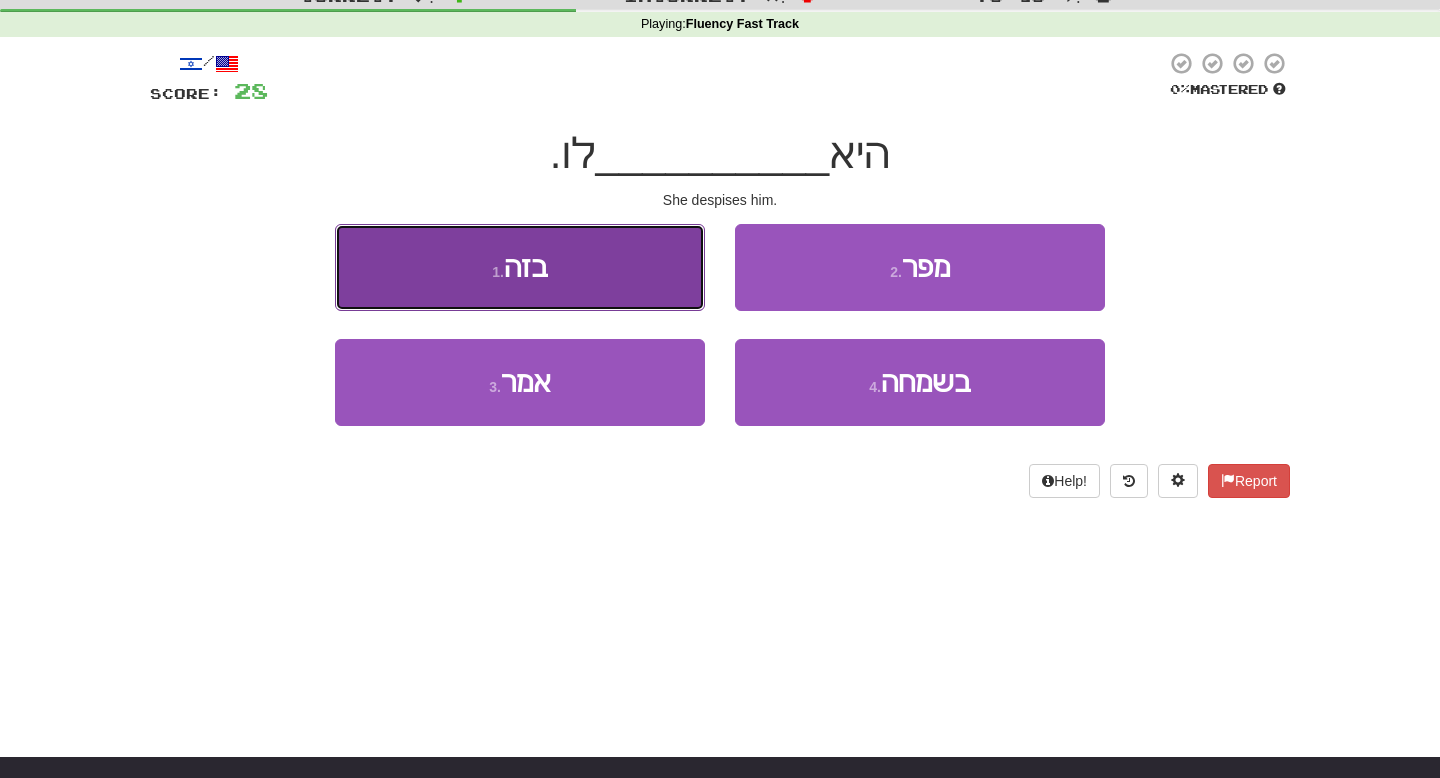 click on "1 .  בזה" at bounding box center [520, 267] 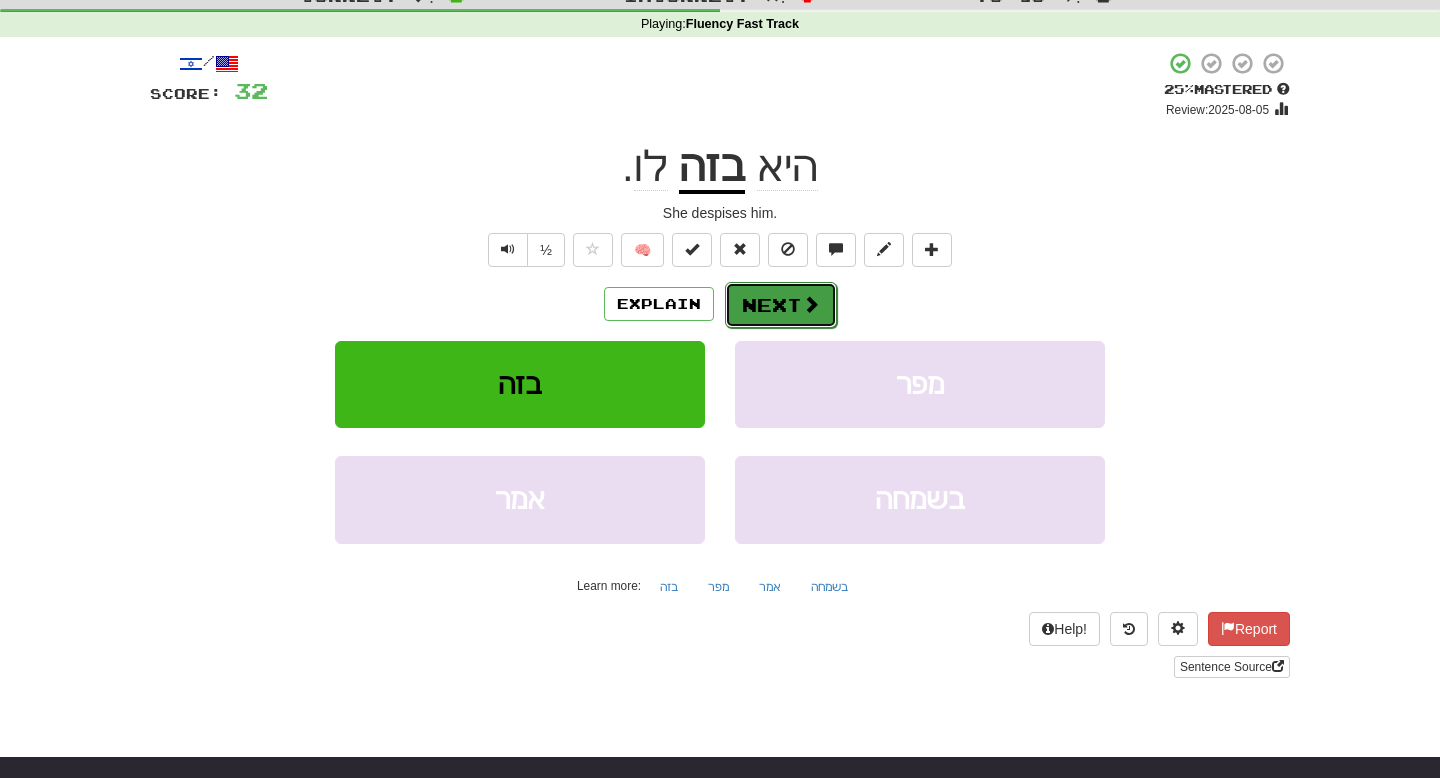 click at bounding box center (811, 304) 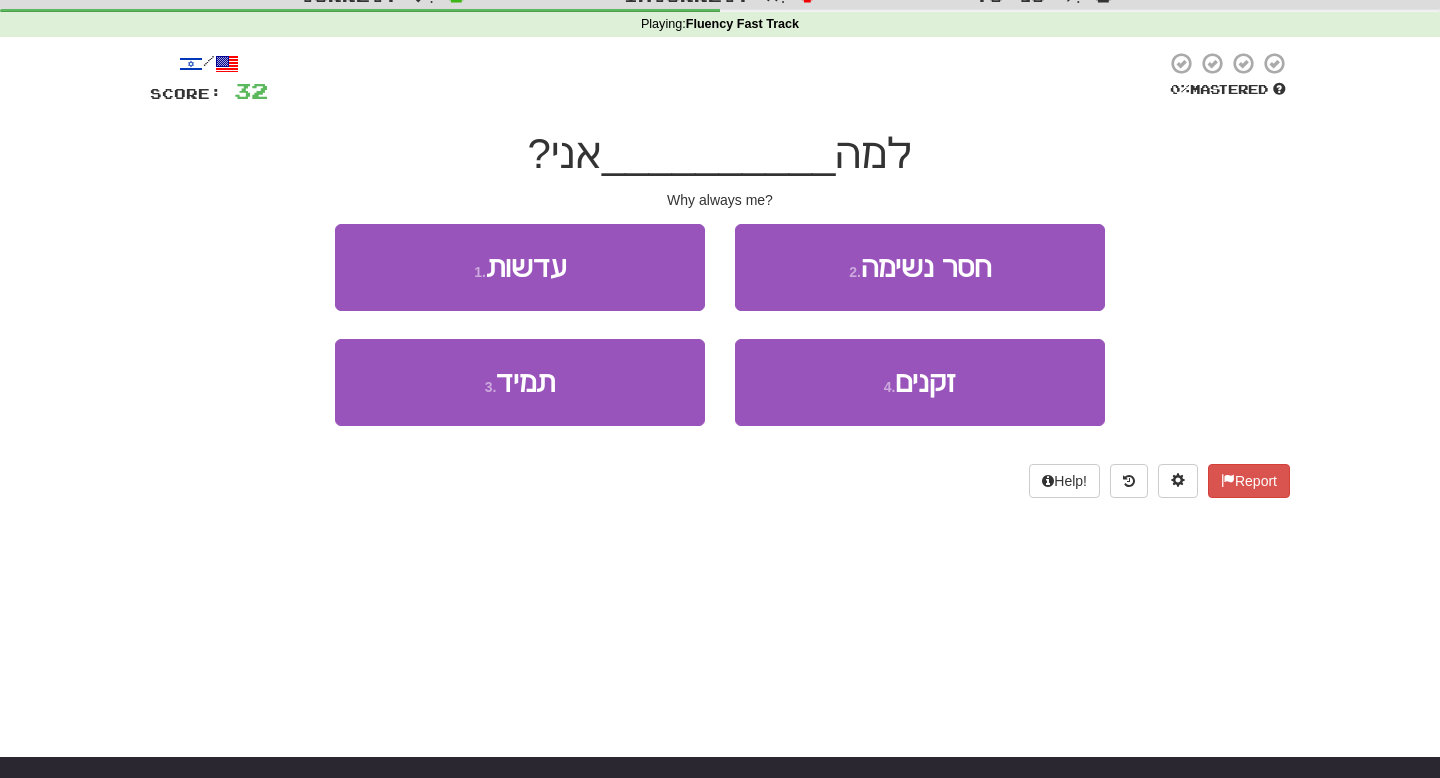 click on "1 .  עדשות" at bounding box center [520, 281] 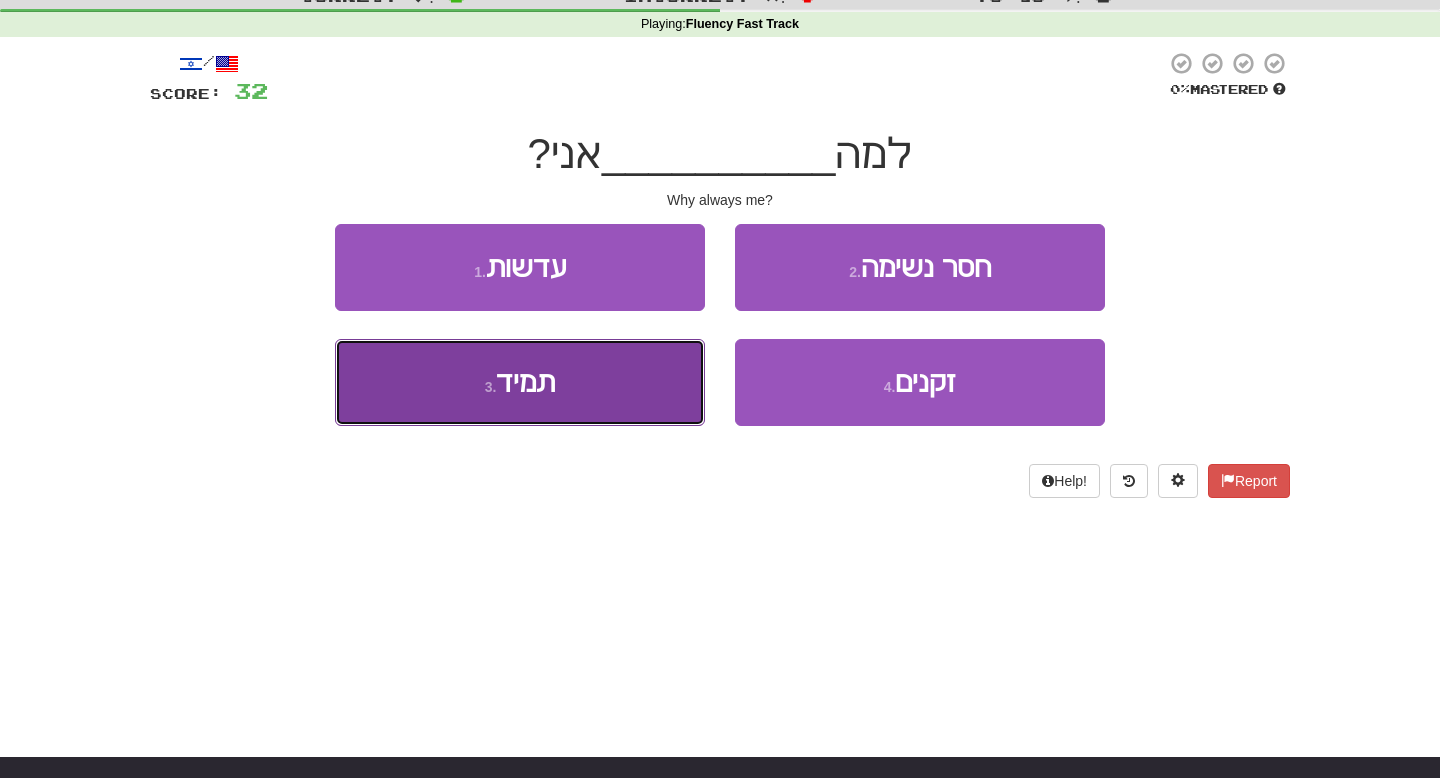 click on "3 .  תמיד" at bounding box center (520, 382) 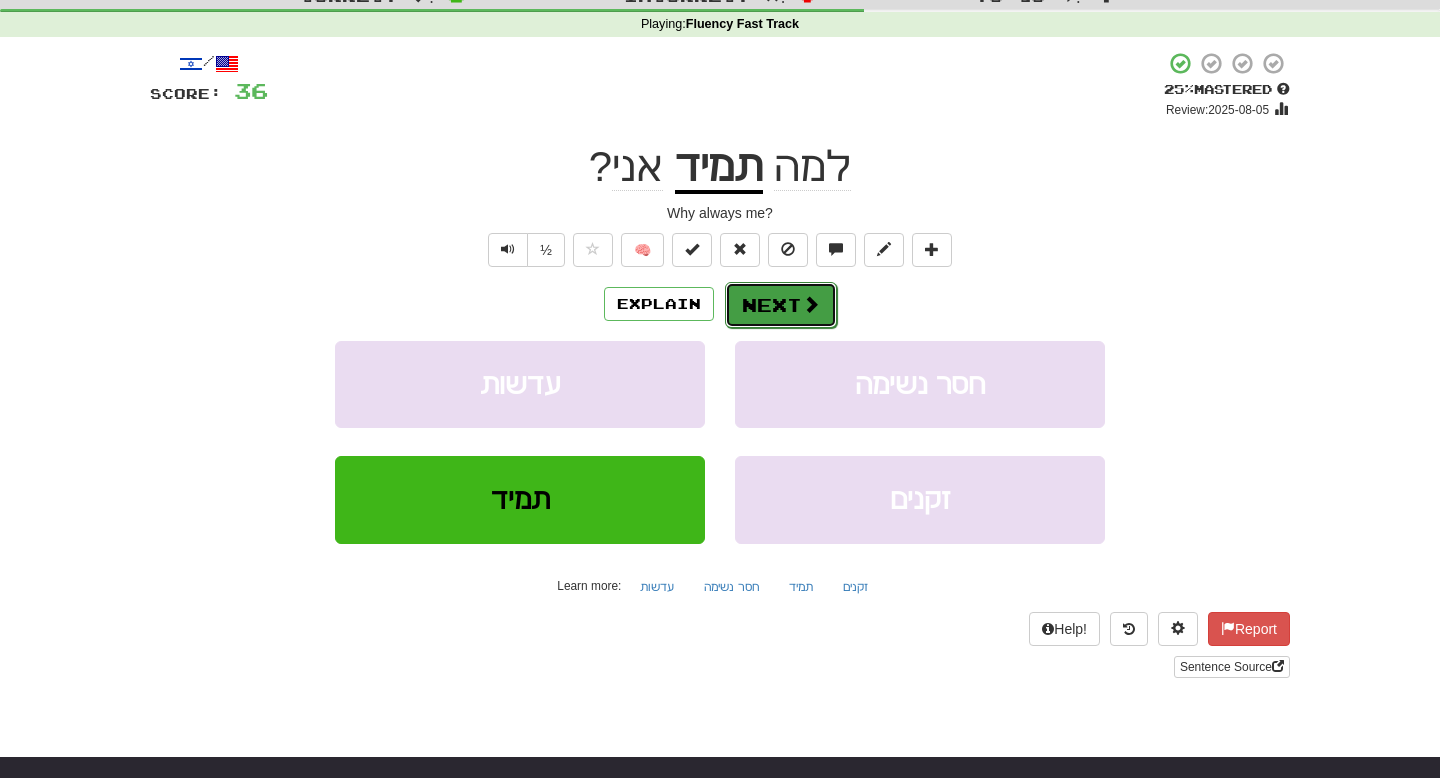 click on "Next" at bounding box center [781, 305] 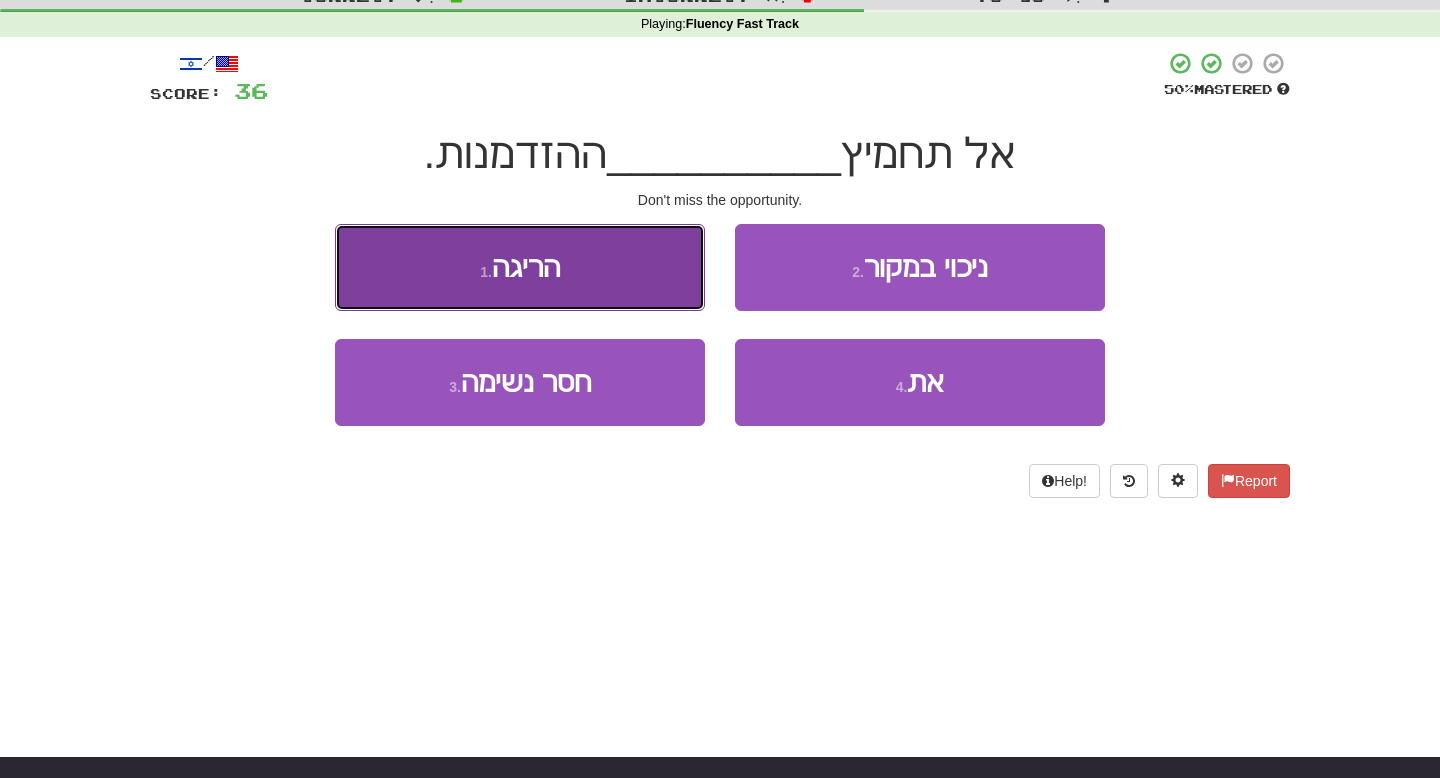 click on "1 .  הריגה" at bounding box center (520, 267) 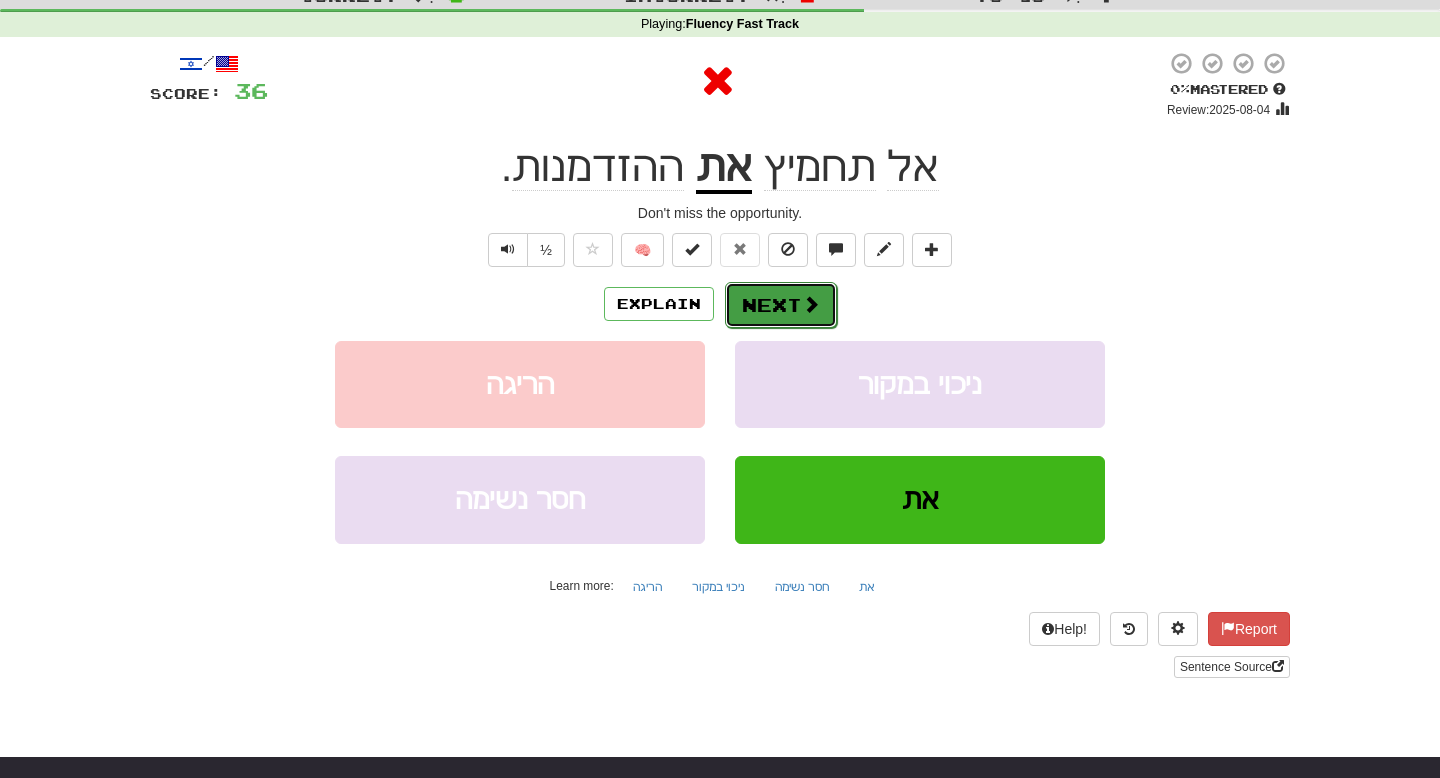 click on "Next" at bounding box center [781, 305] 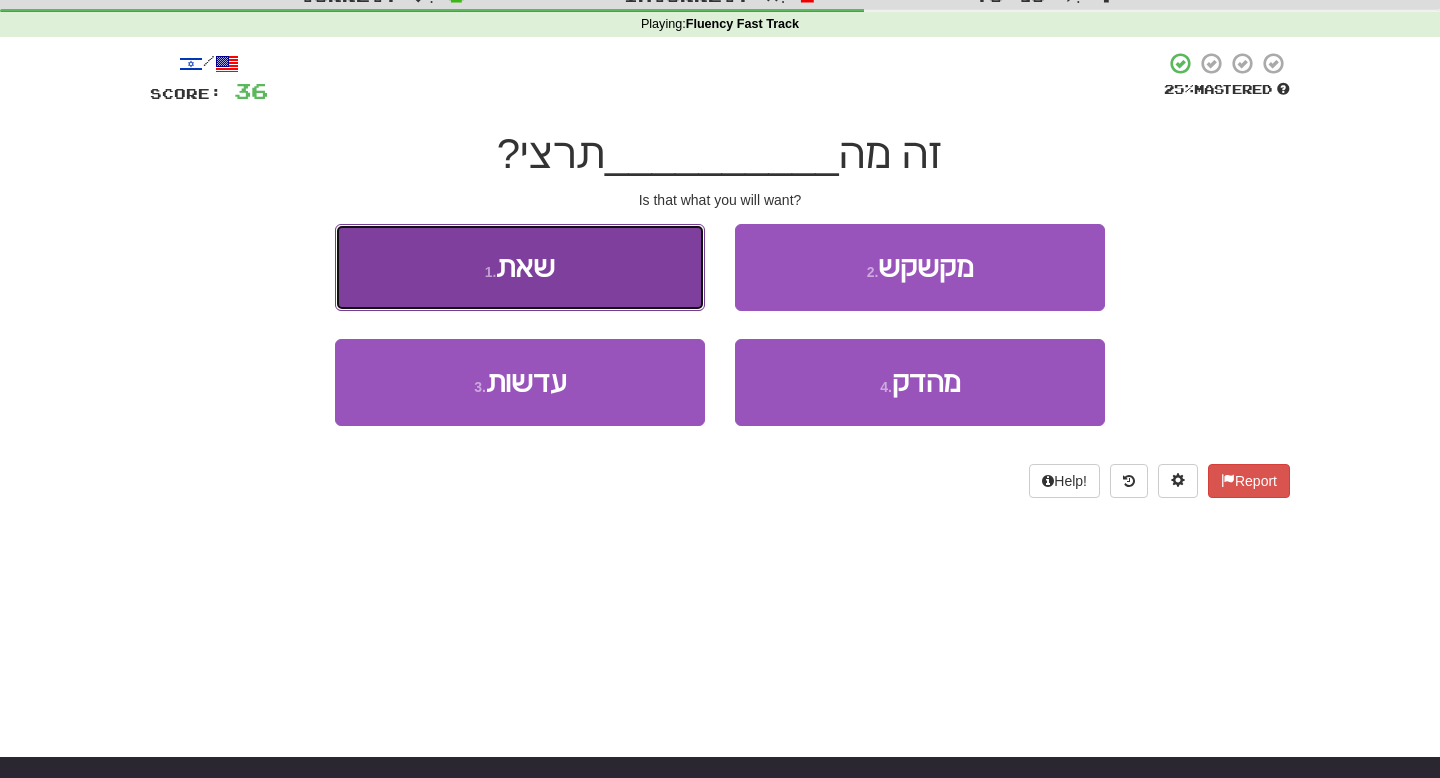 click on "1 .  שאת" at bounding box center [520, 267] 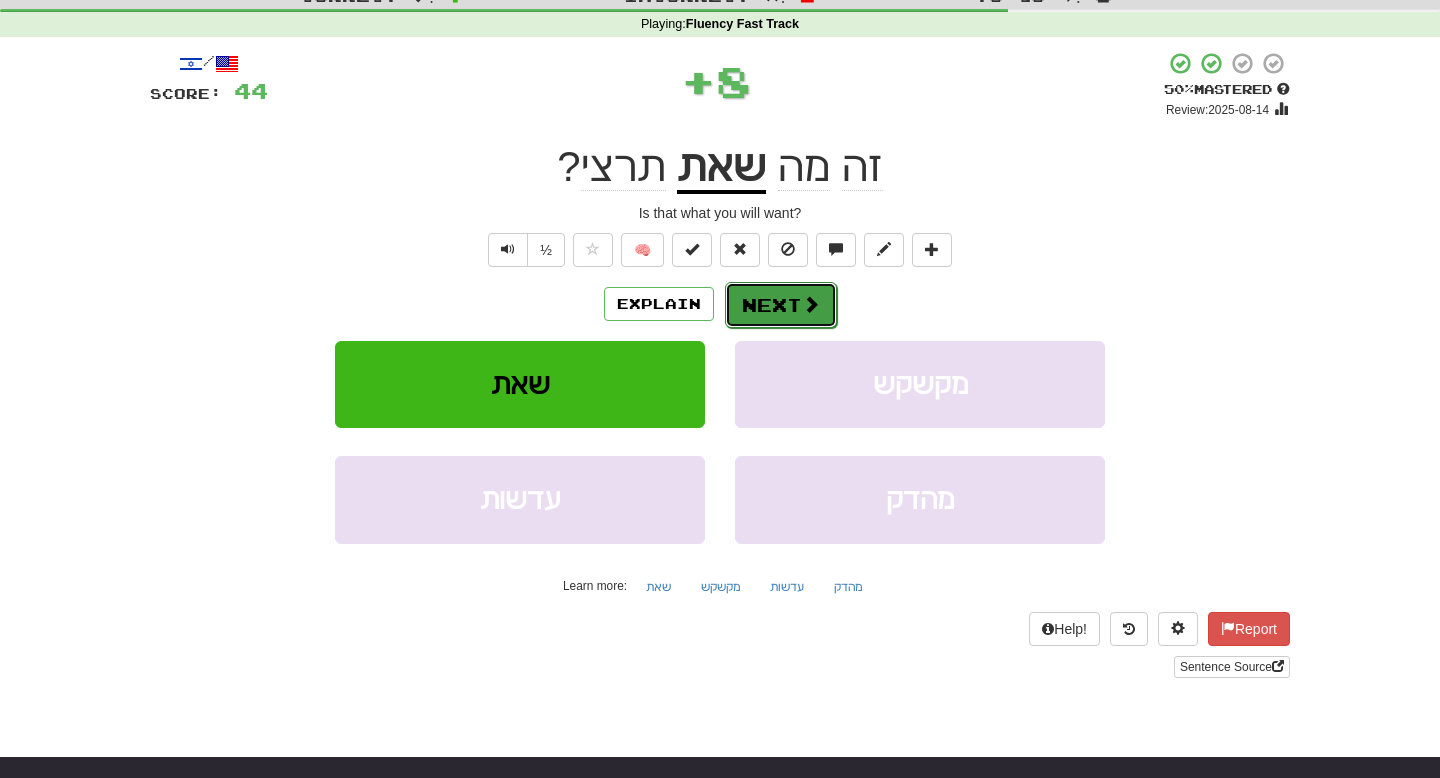 click on "Next" at bounding box center [781, 305] 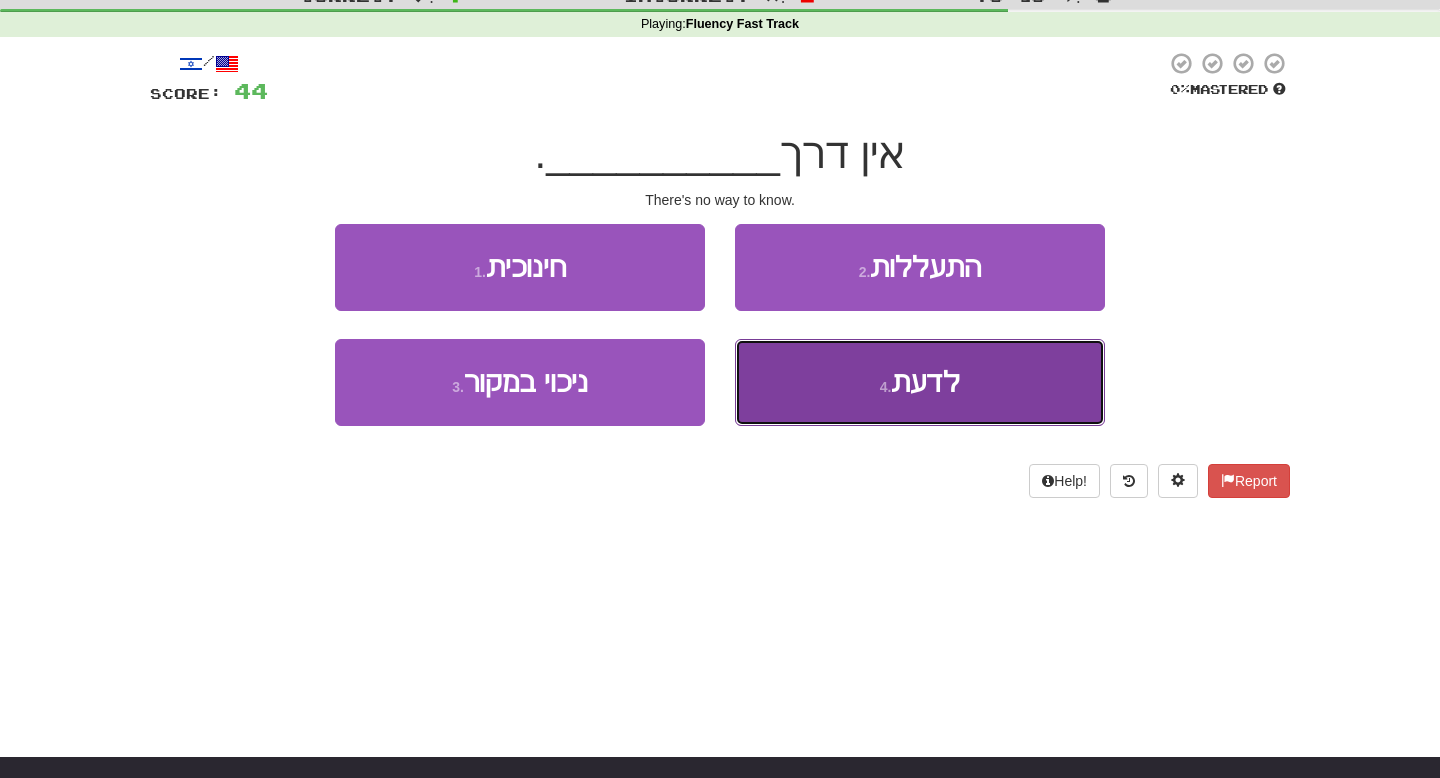 click on "4 .  לדעת" at bounding box center [920, 382] 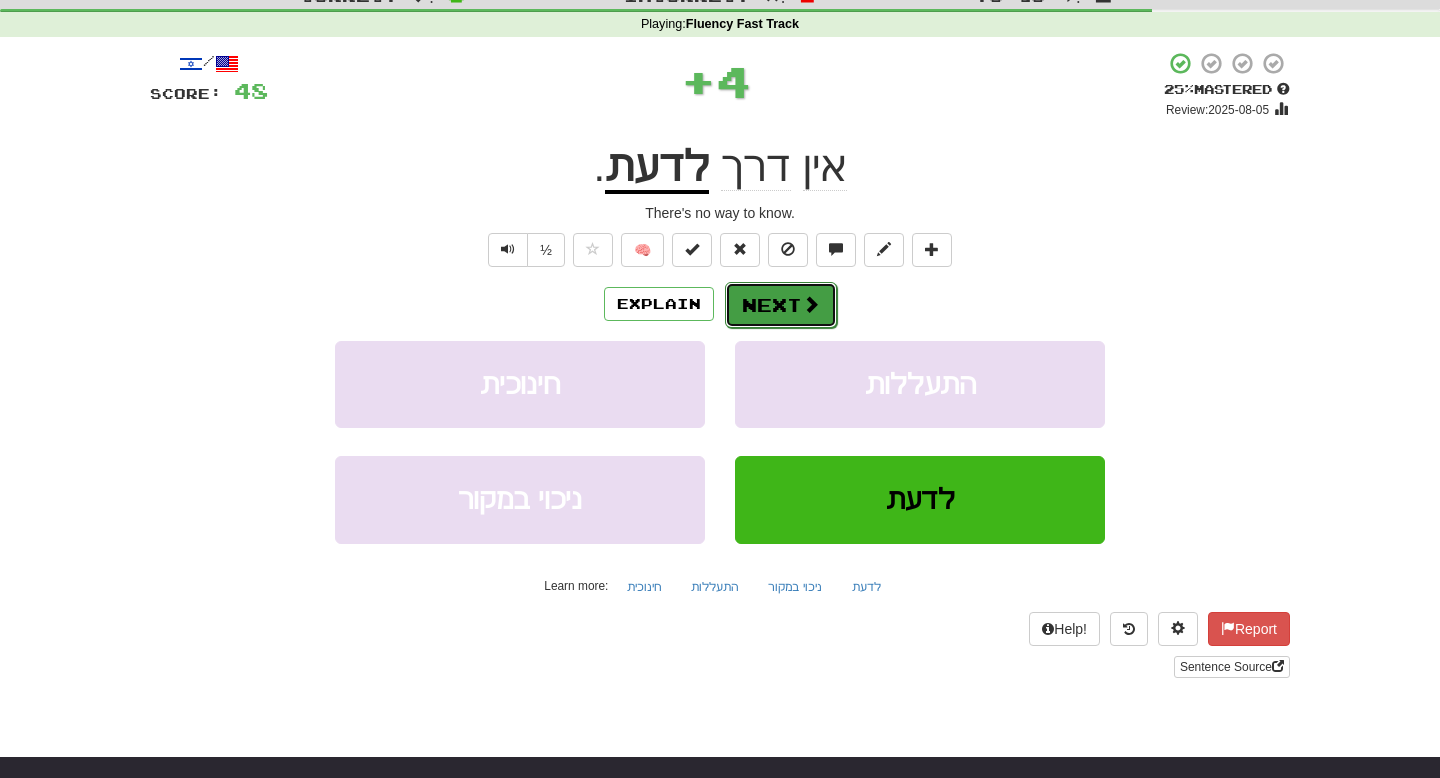 click on "Next" at bounding box center [781, 305] 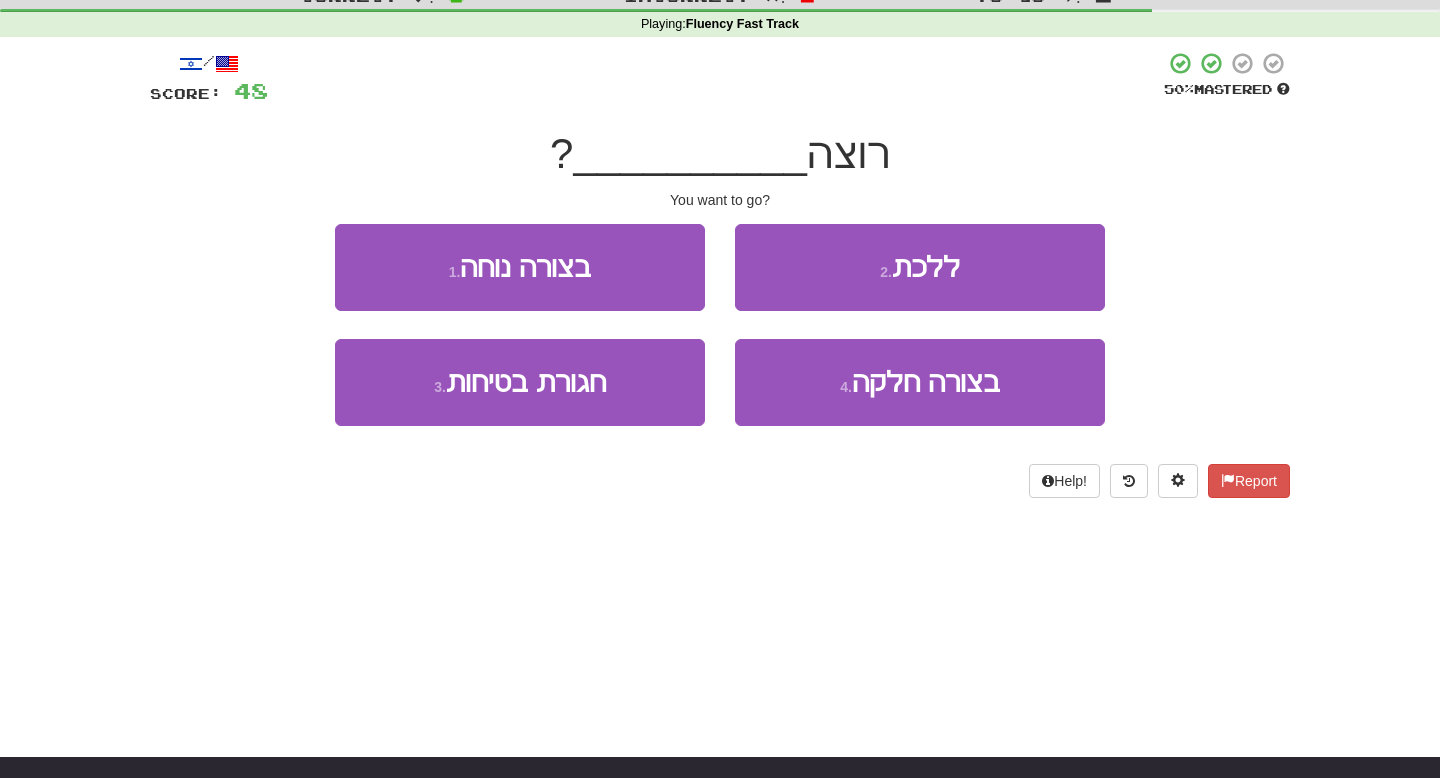 click on "2 .  ללכת" at bounding box center [920, 281] 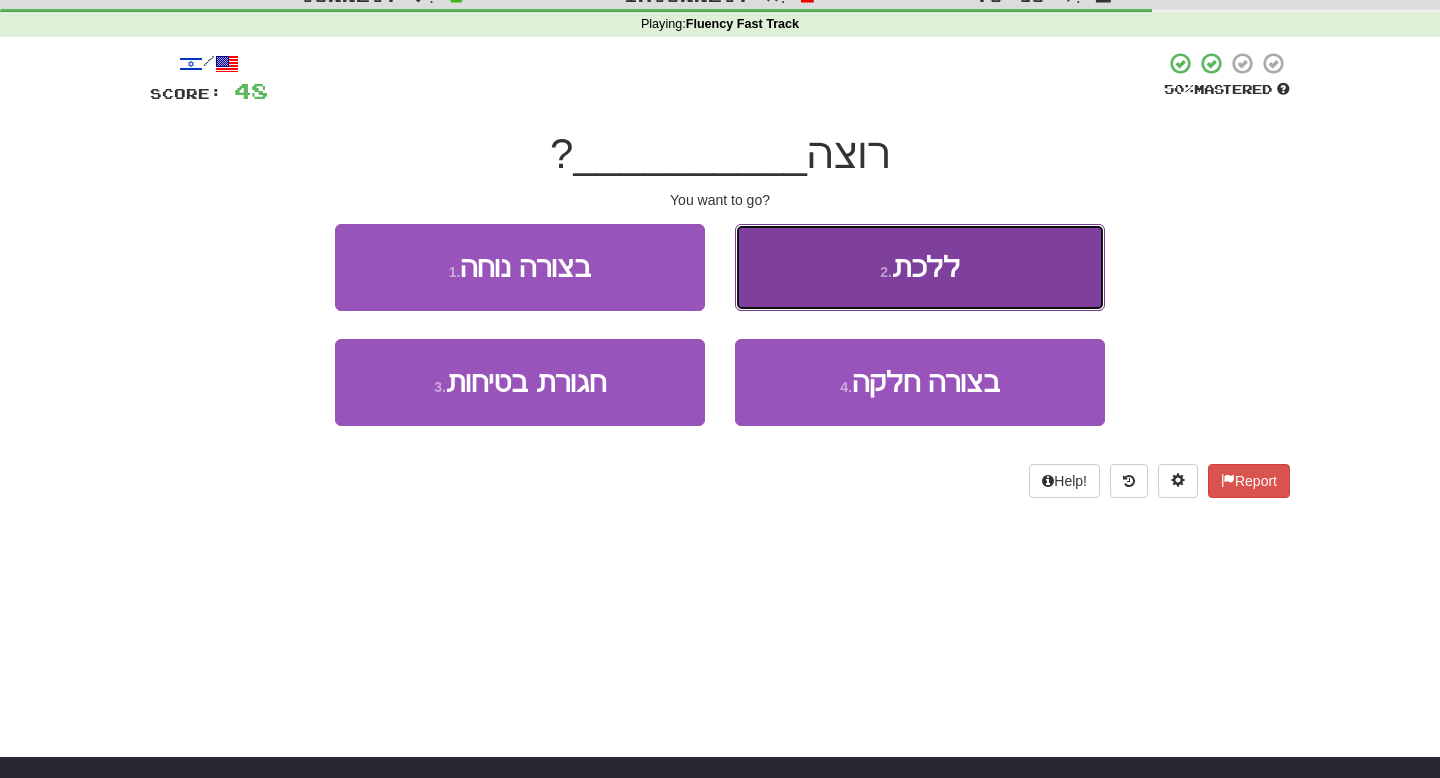 click on "2 .  ללכת" at bounding box center [920, 267] 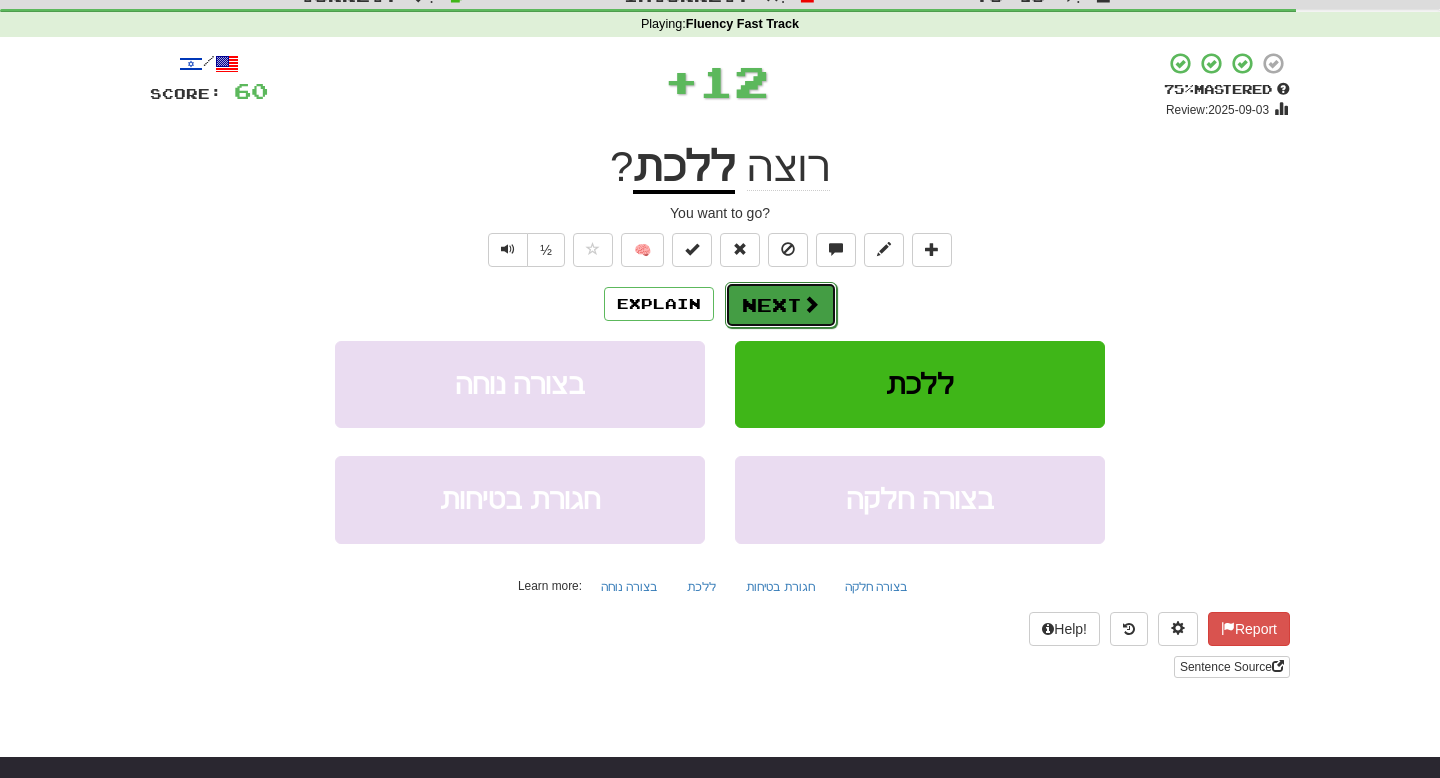 click on "Next" at bounding box center (781, 305) 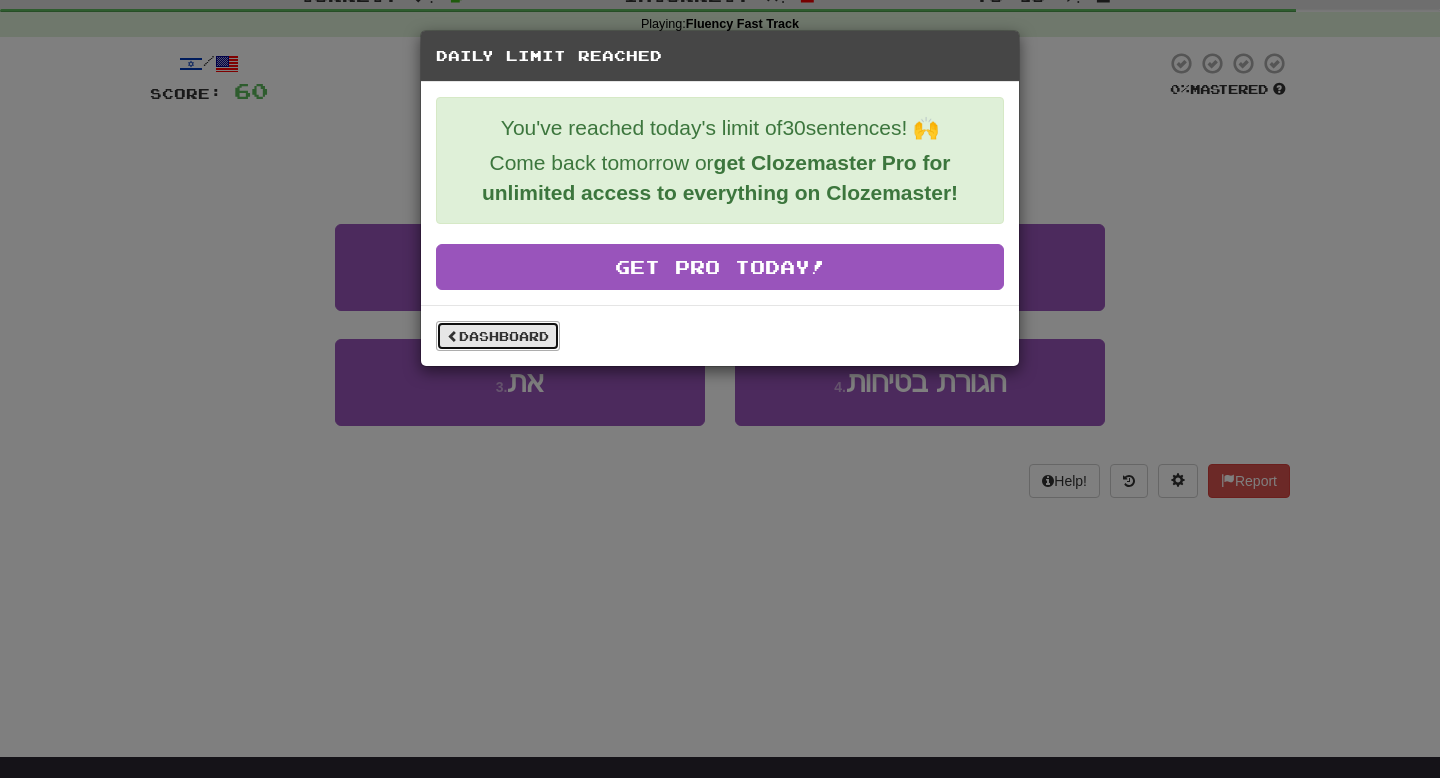 click on "Dashboard" at bounding box center [498, 336] 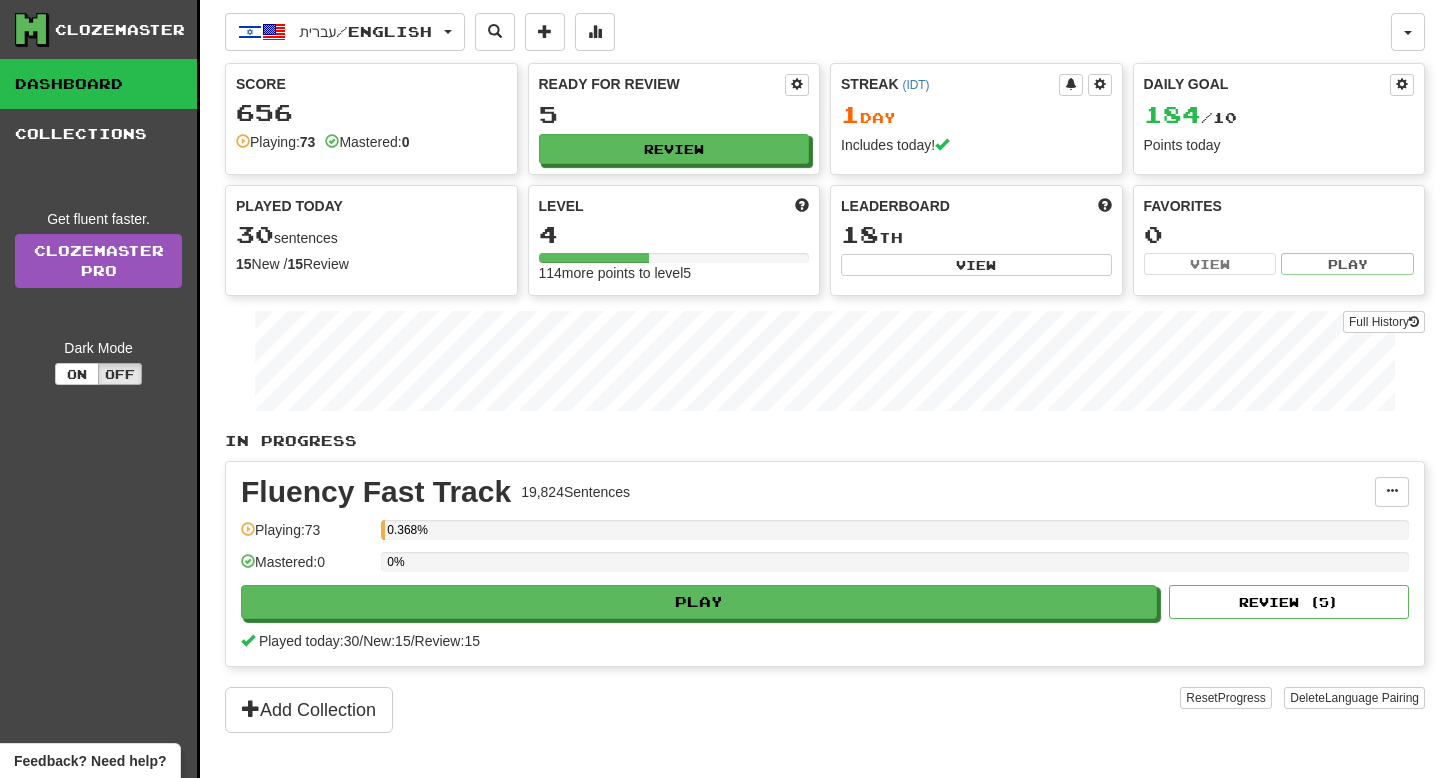 scroll, scrollTop: 0, scrollLeft: 0, axis: both 